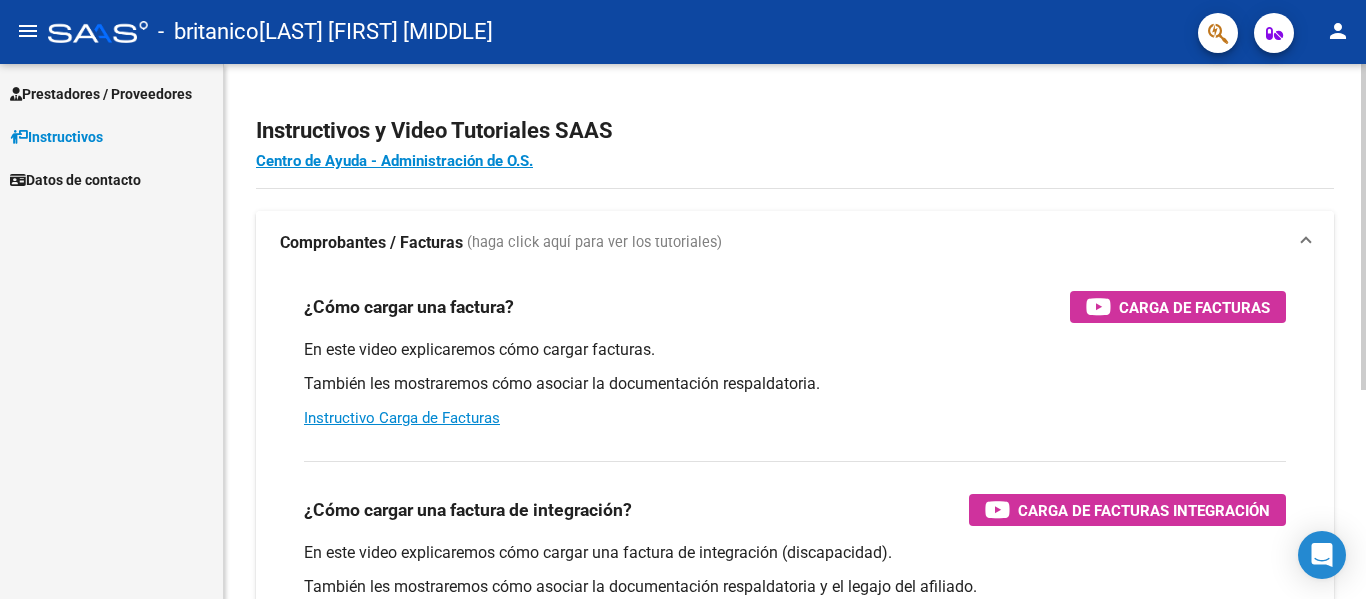 scroll, scrollTop: 0, scrollLeft: 0, axis: both 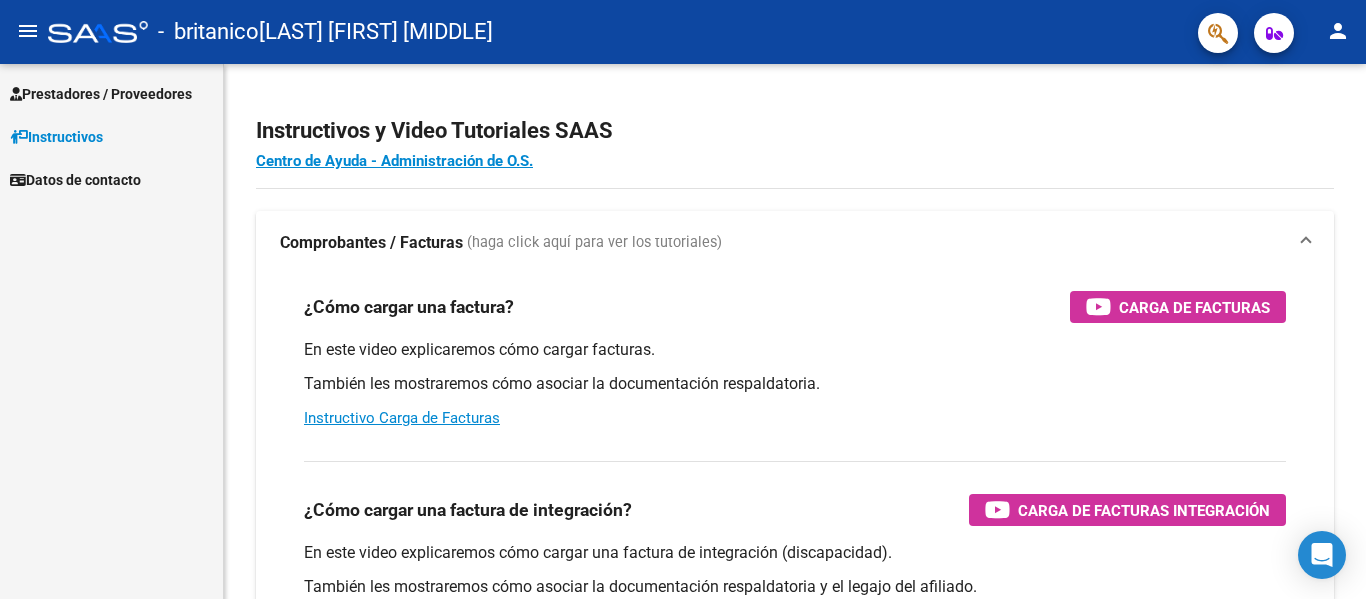 click on "Prestadores / Proveedores" at bounding box center (101, 94) 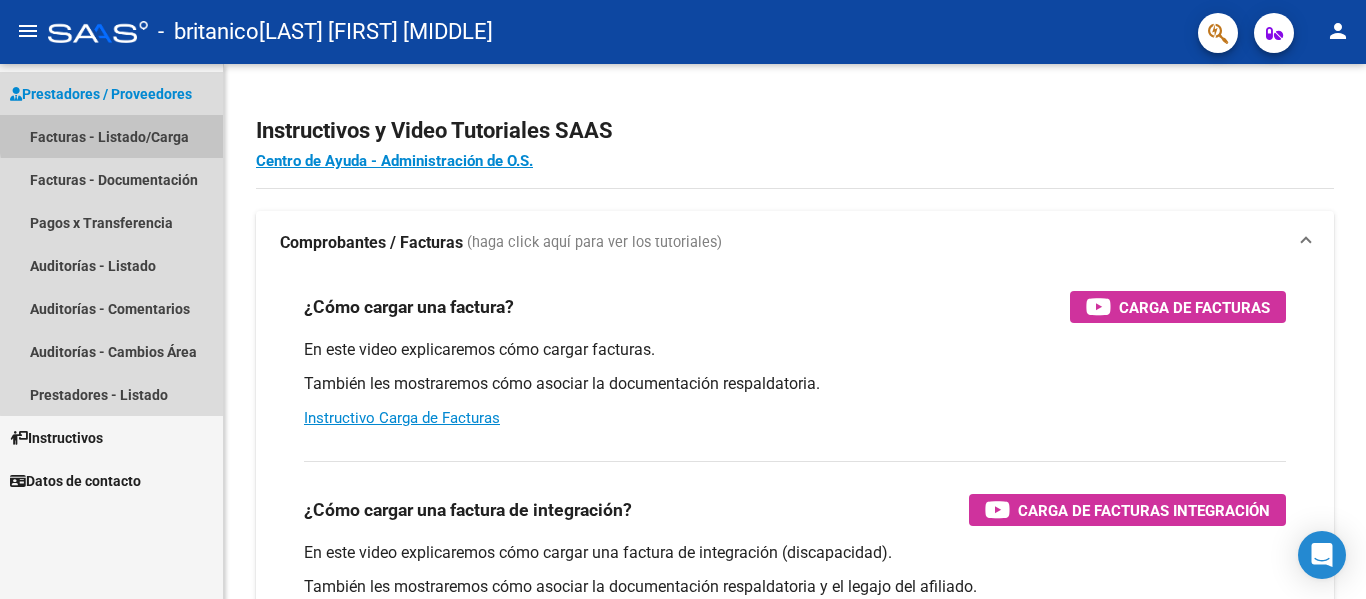 click on "Facturas - Listado/Carga" at bounding box center (111, 136) 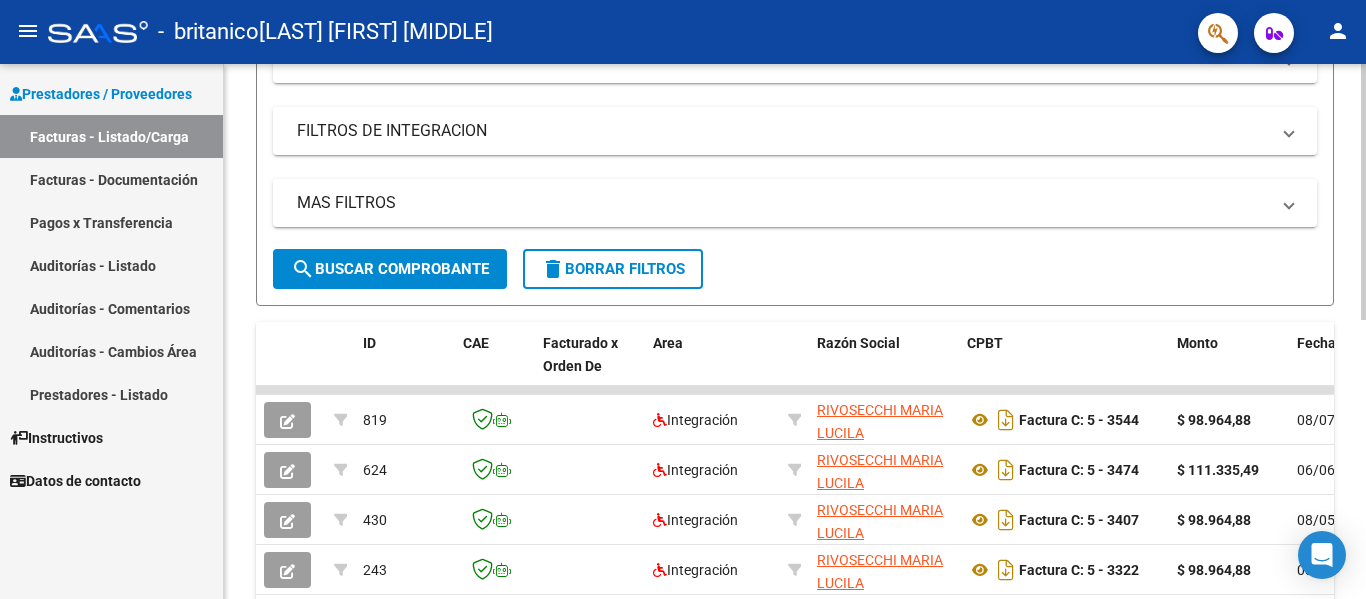 scroll, scrollTop: 0, scrollLeft: 0, axis: both 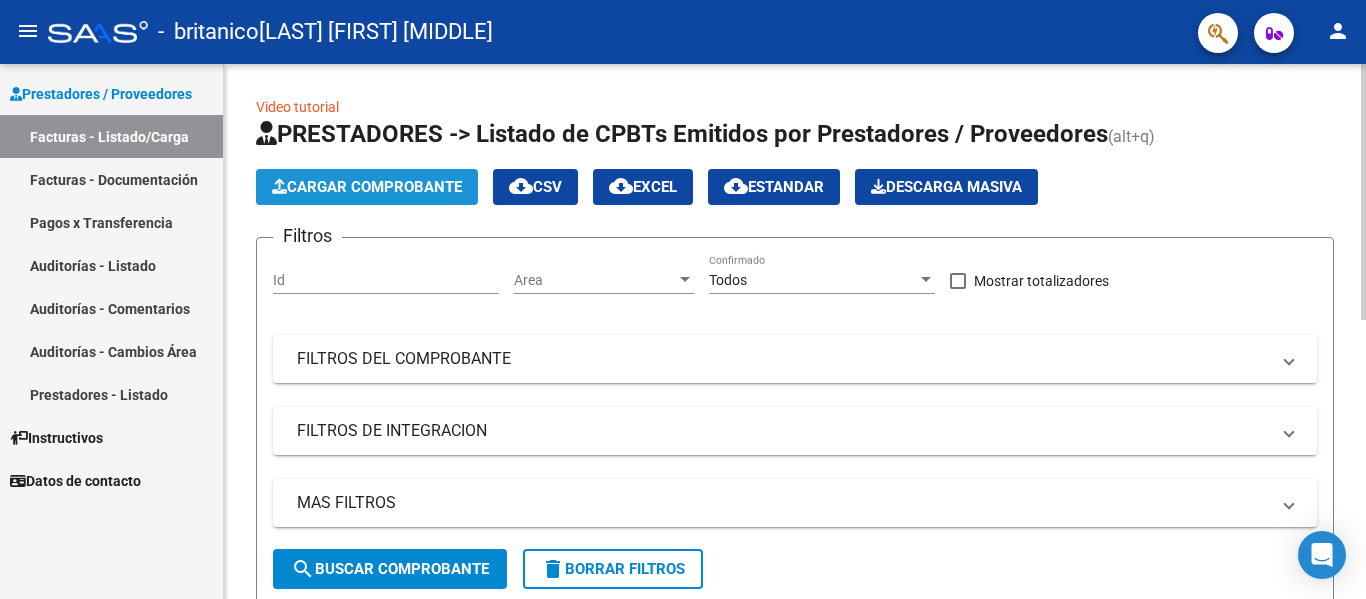 click on "Cargar Comprobante" 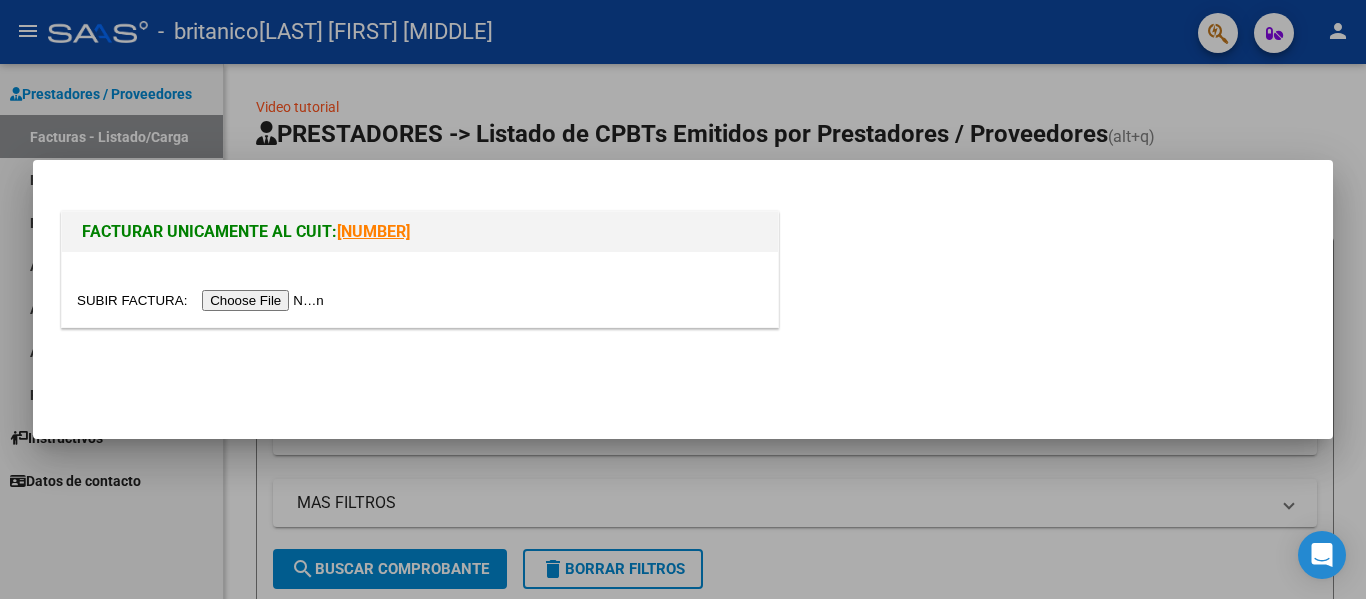 click at bounding box center [203, 300] 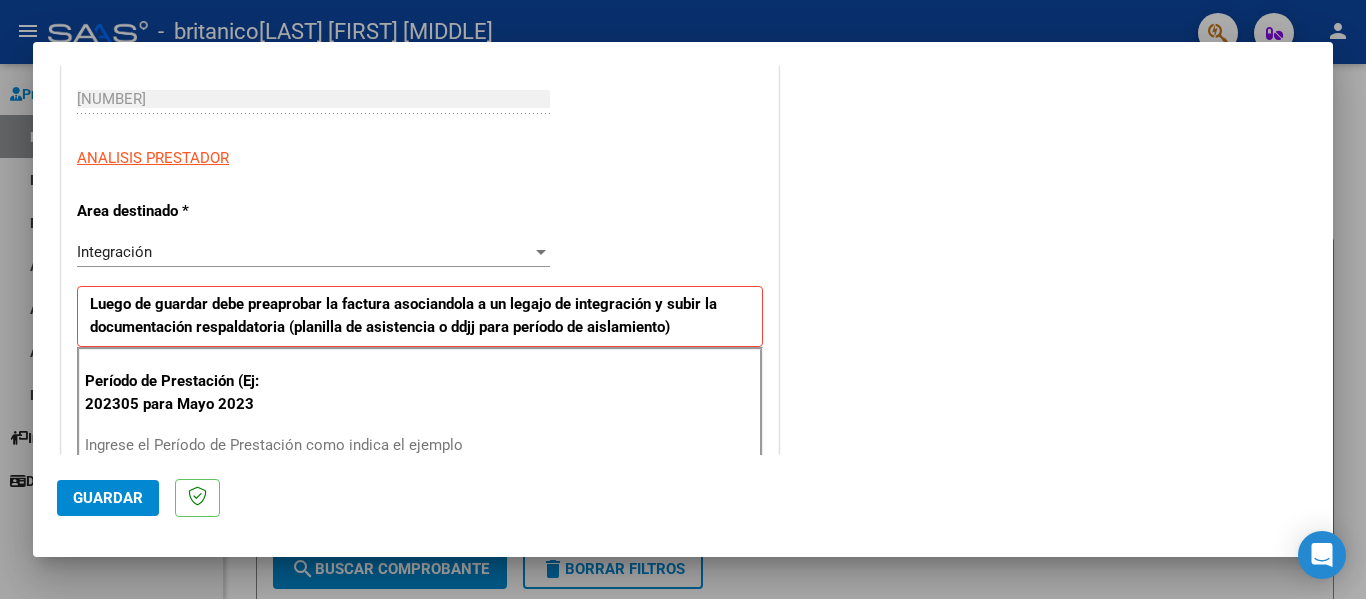scroll, scrollTop: 400, scrollLeft: 0, axis: vertical 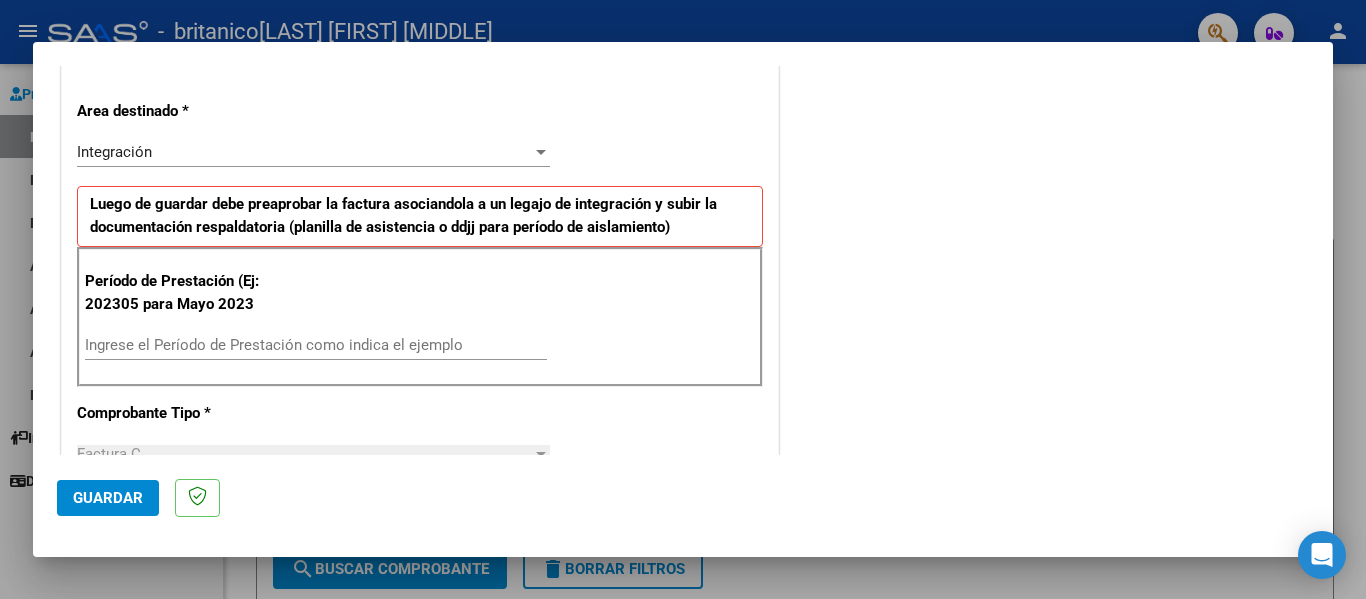 click on "Ingrese el Período de Prestación como indica el ejemplo" at bounding box center [316, 345] 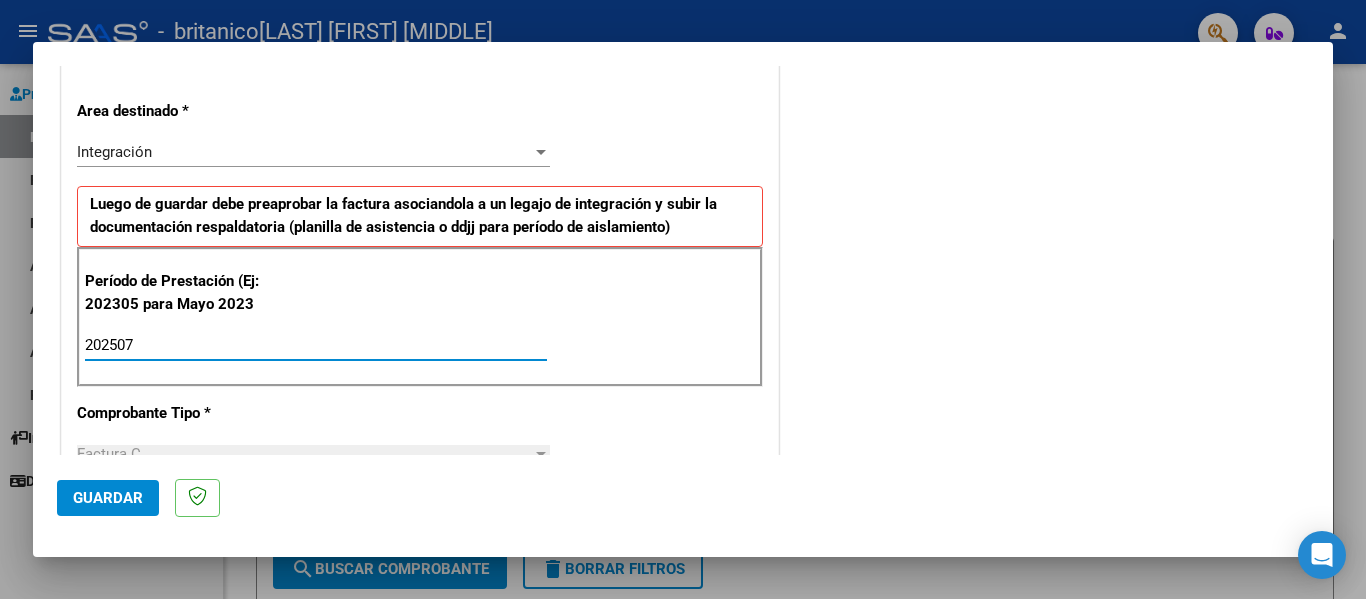 type on "202507" 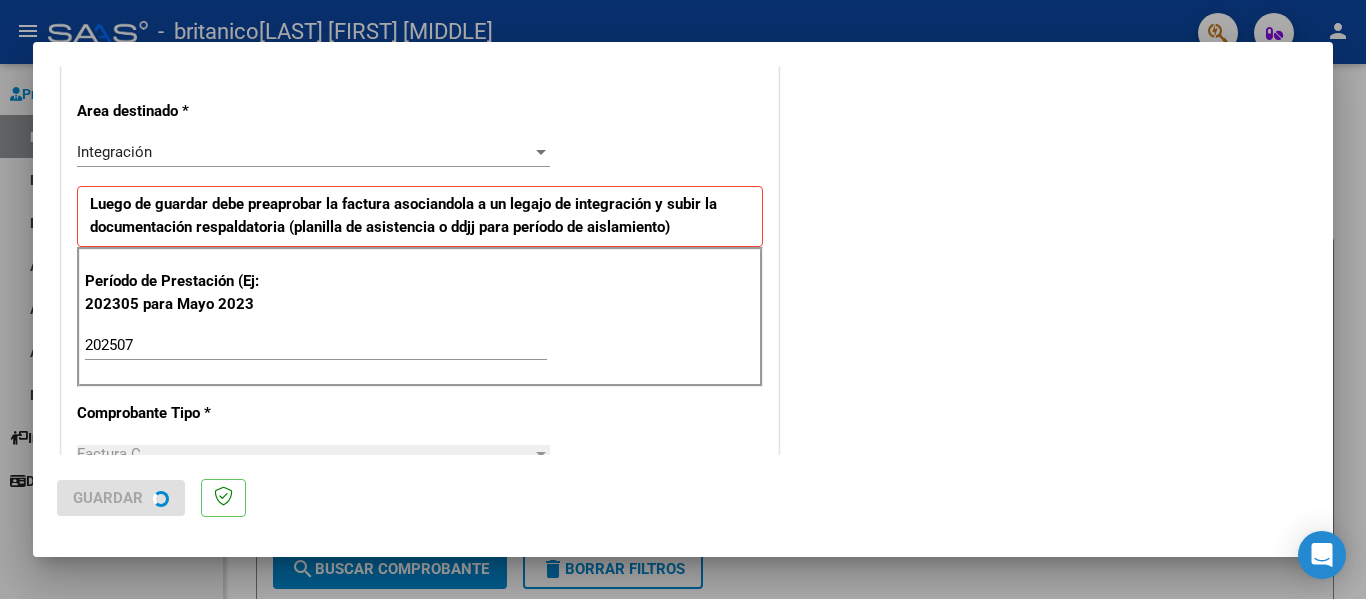 scroll, scrollTop: 0, scrollLeft: 0, axis: both 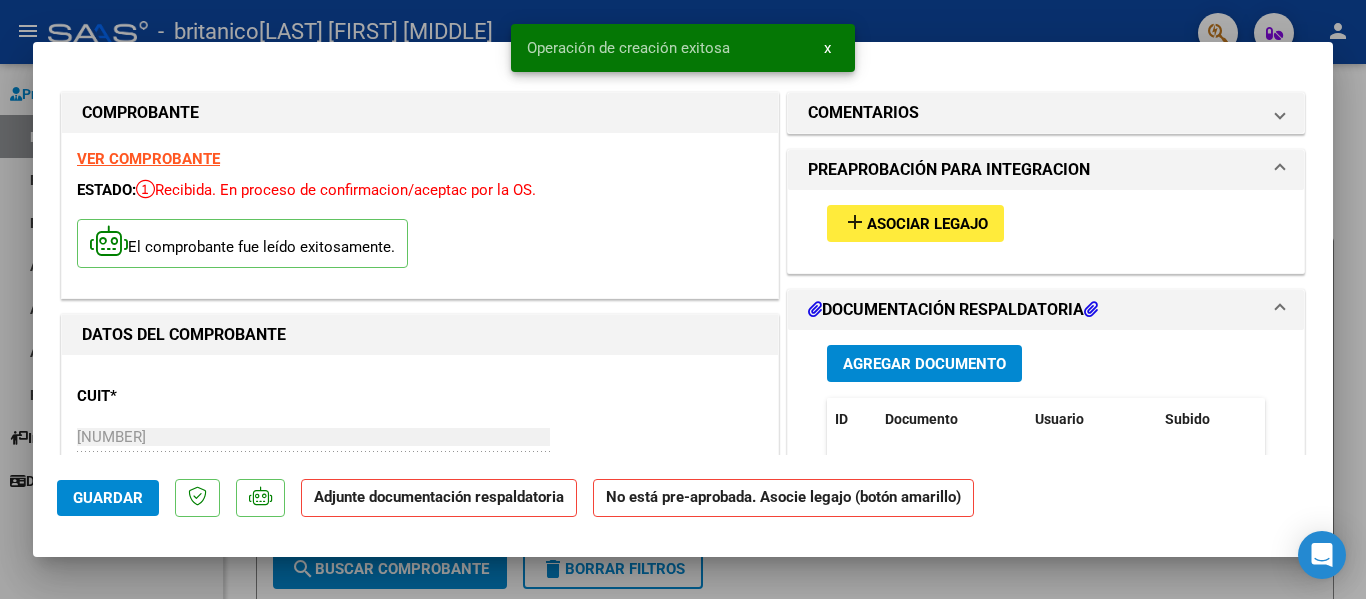 click on "Asociar Legajo" at bounding box center [927, 224] 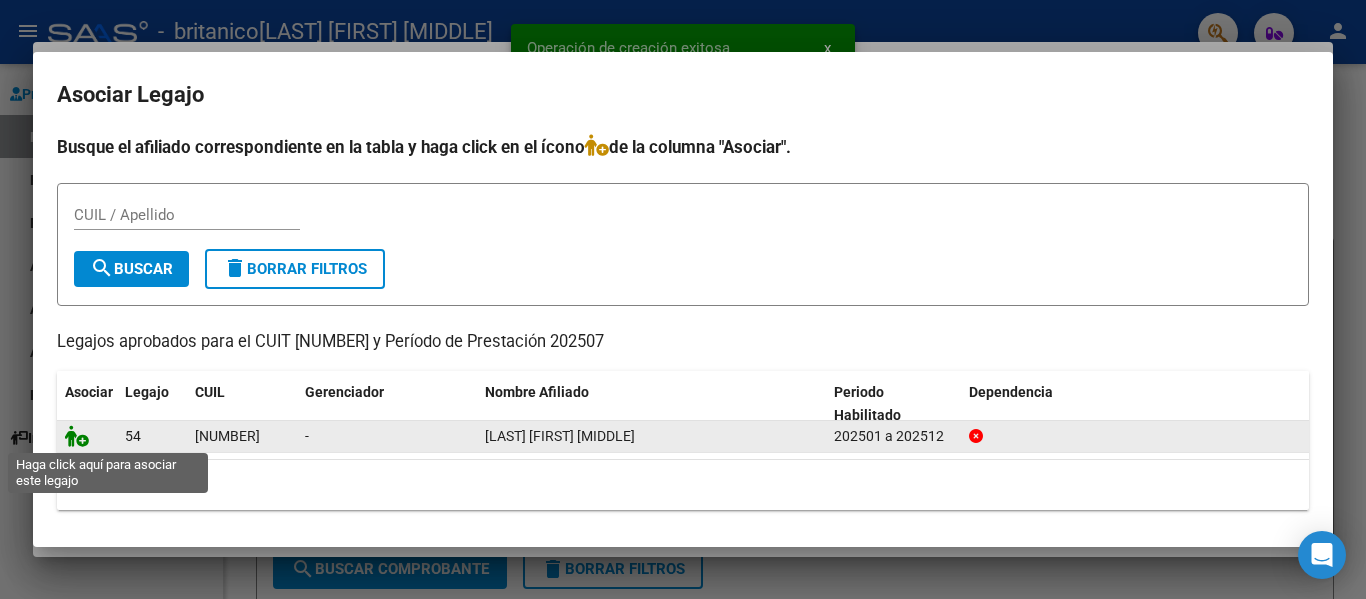 click 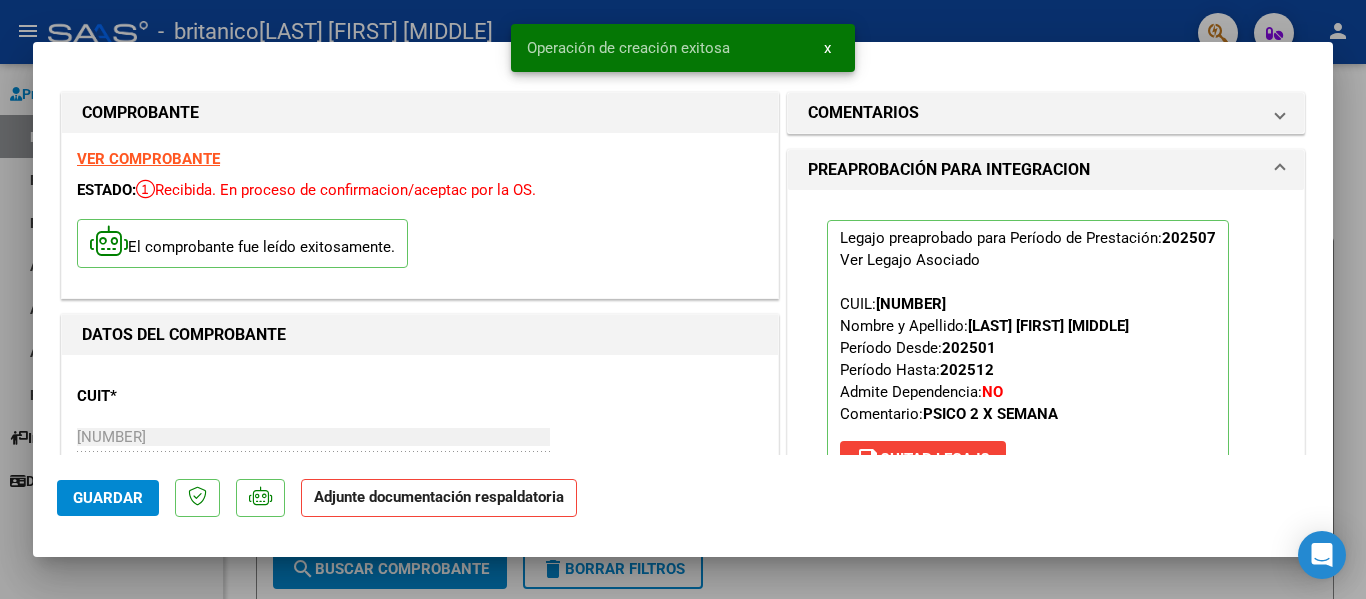 scroll, scrollTop: 200, scrollLeft: 0, axis: vertical 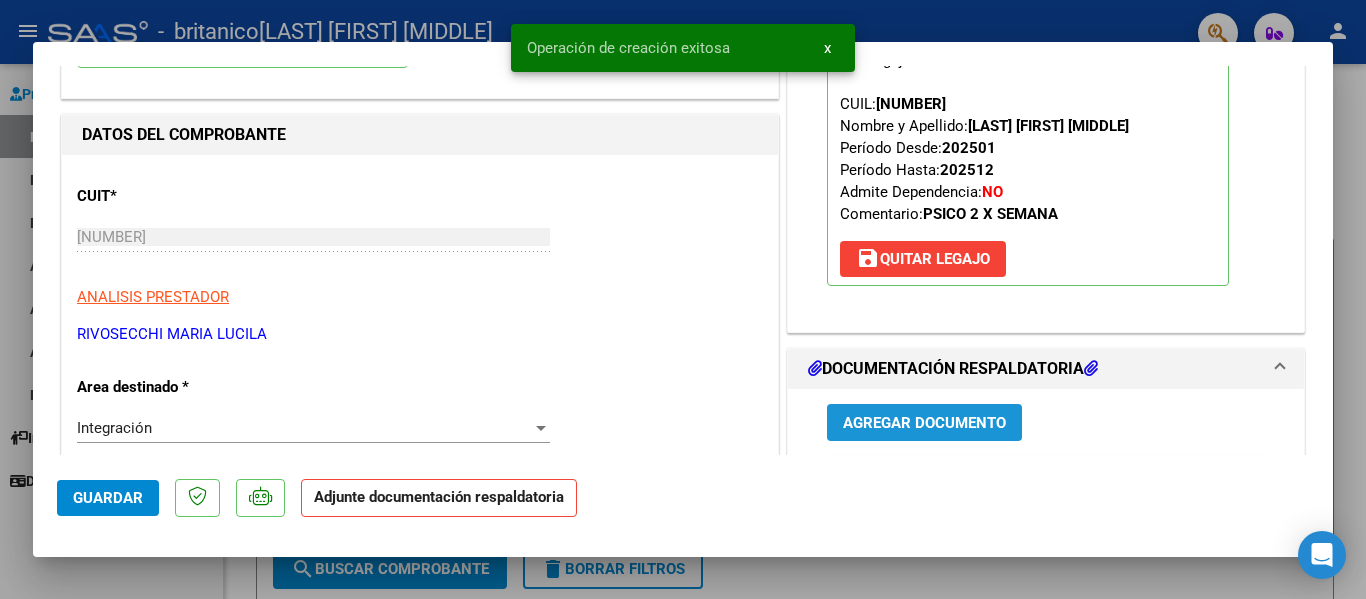 click on "Agregar Documento" at bounding box center [924, 423] 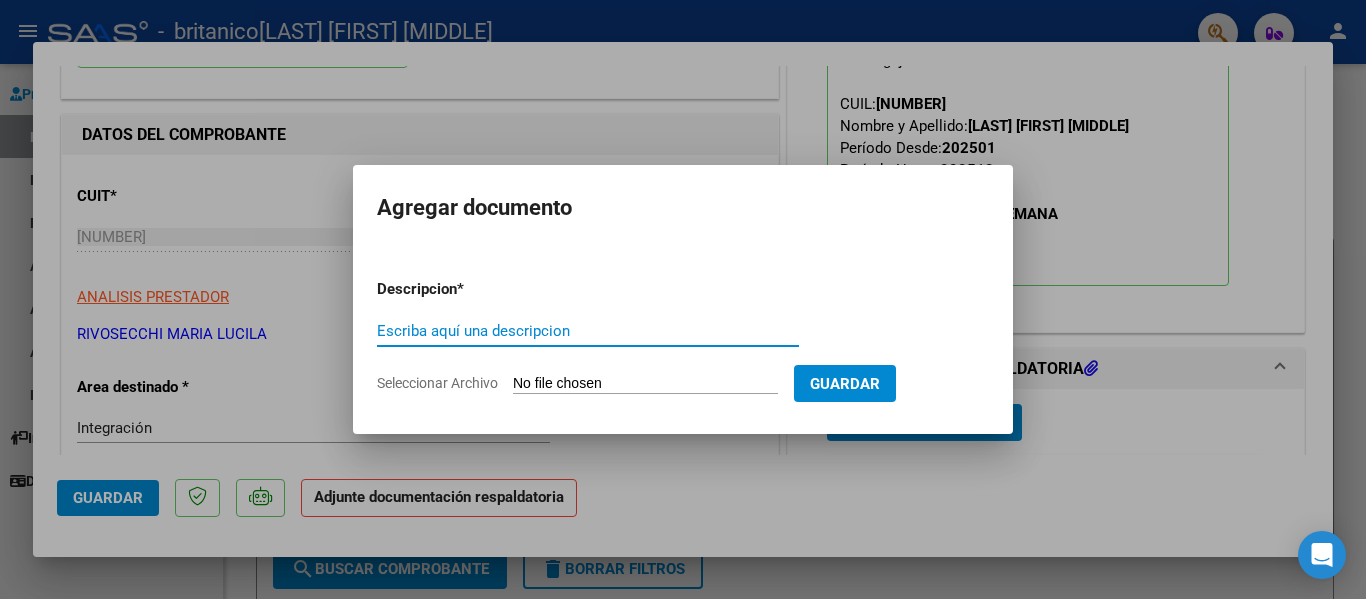 click on "Descripcion  *   Escriba aquí una descripcion  Seleccionar Archivo Guardar" at bounding box center [683, 336] 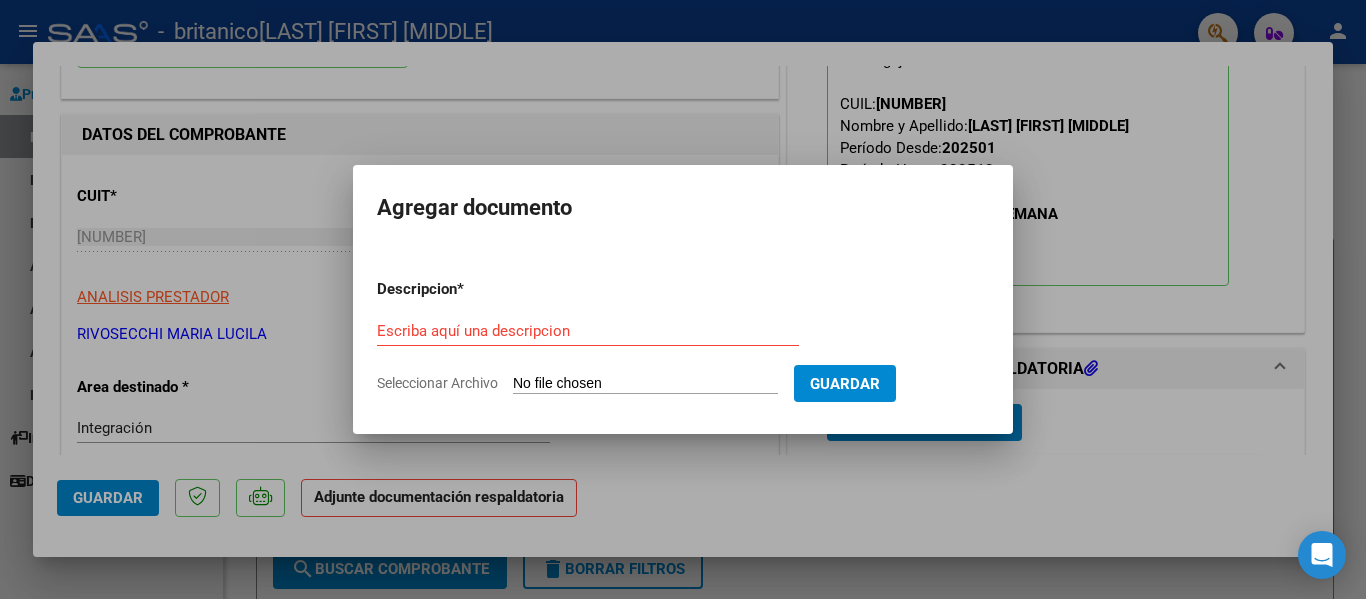 click on "Seleccionar Archivo" at bounding box center (645, 384) 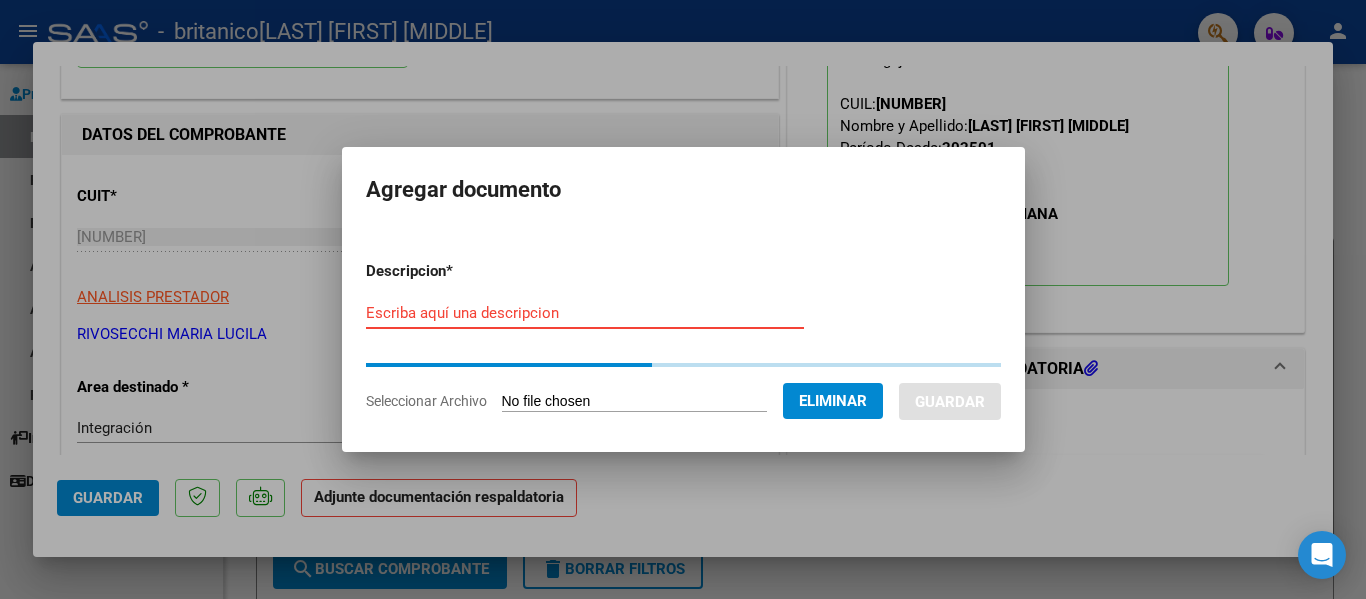 click on "Escriba aquí una descripcion" at bounding box center (585, 313) 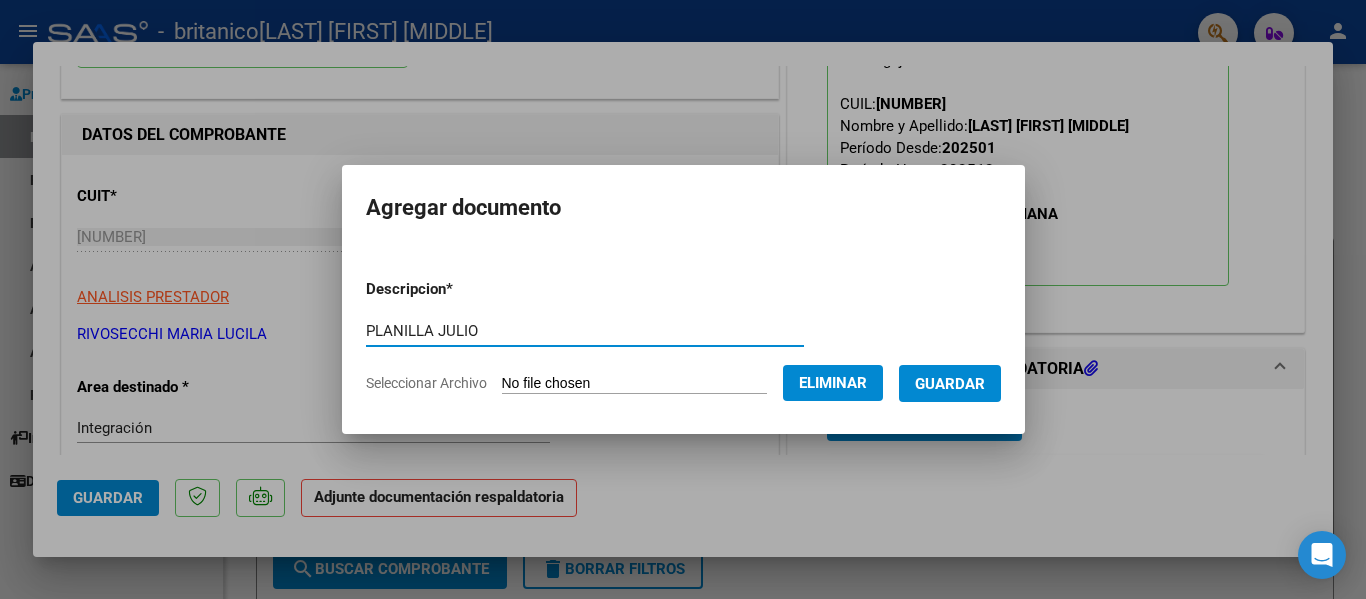 type on "PLANILLA JULIO" 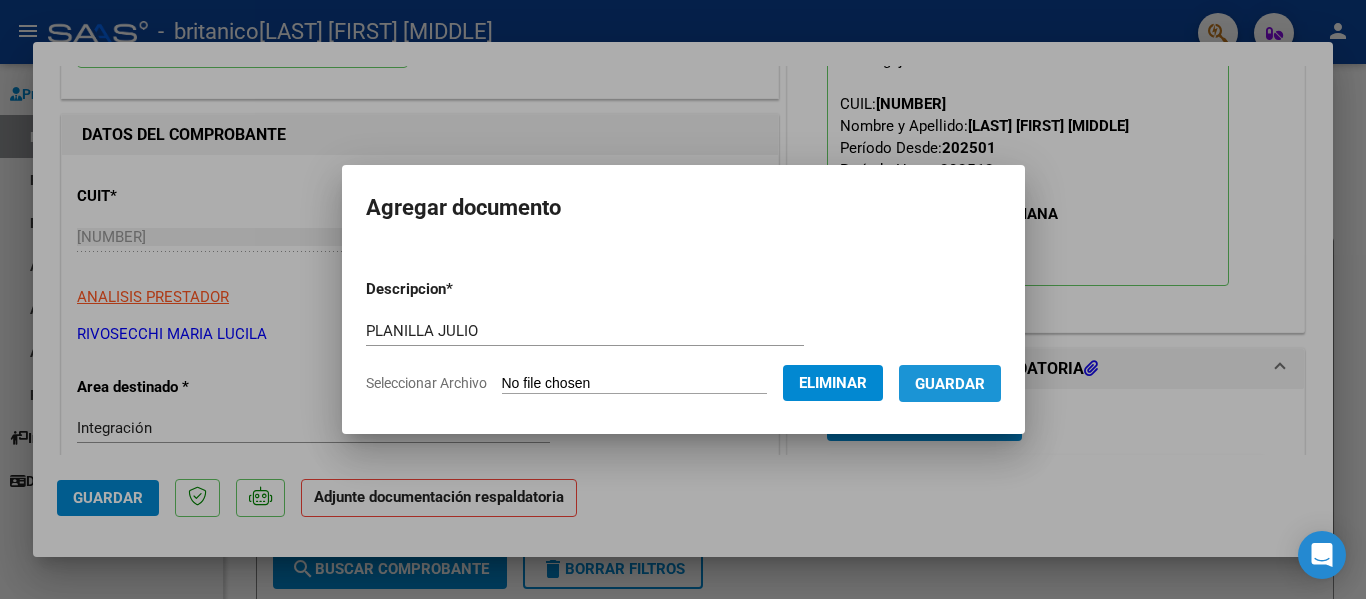 drag, startPoint x: 989, startPoint y: 384, endPoint x: 975, endPoint y: 399, distance: 20.518284 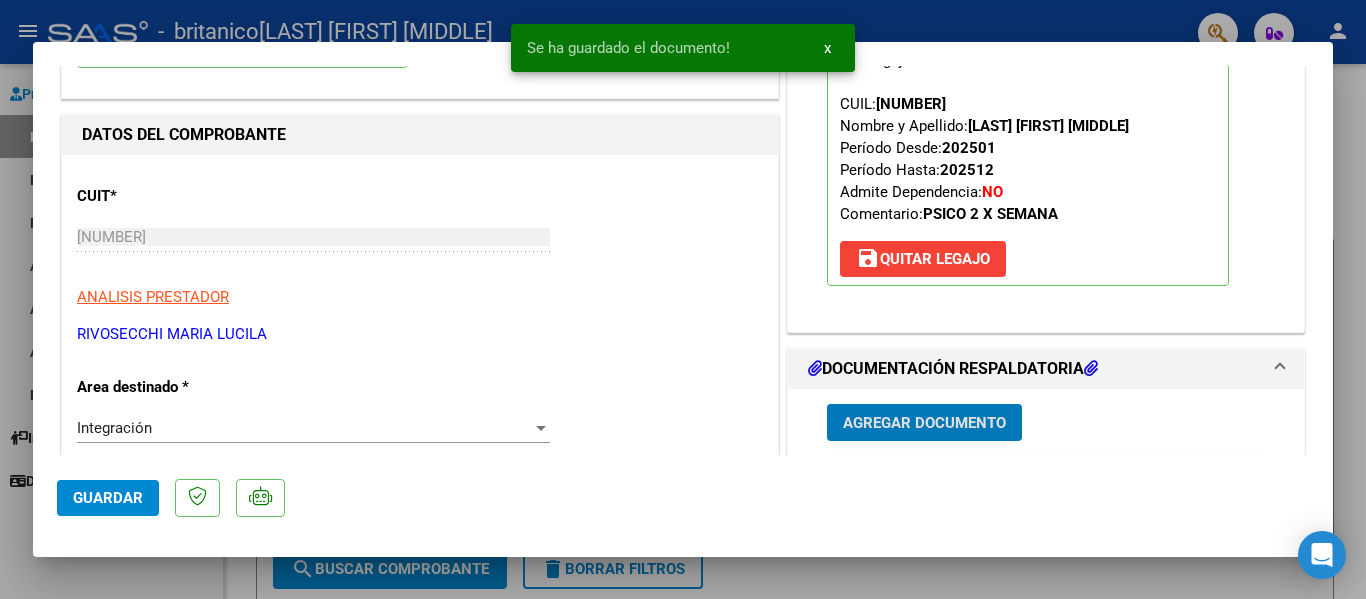 click on "Guardar" 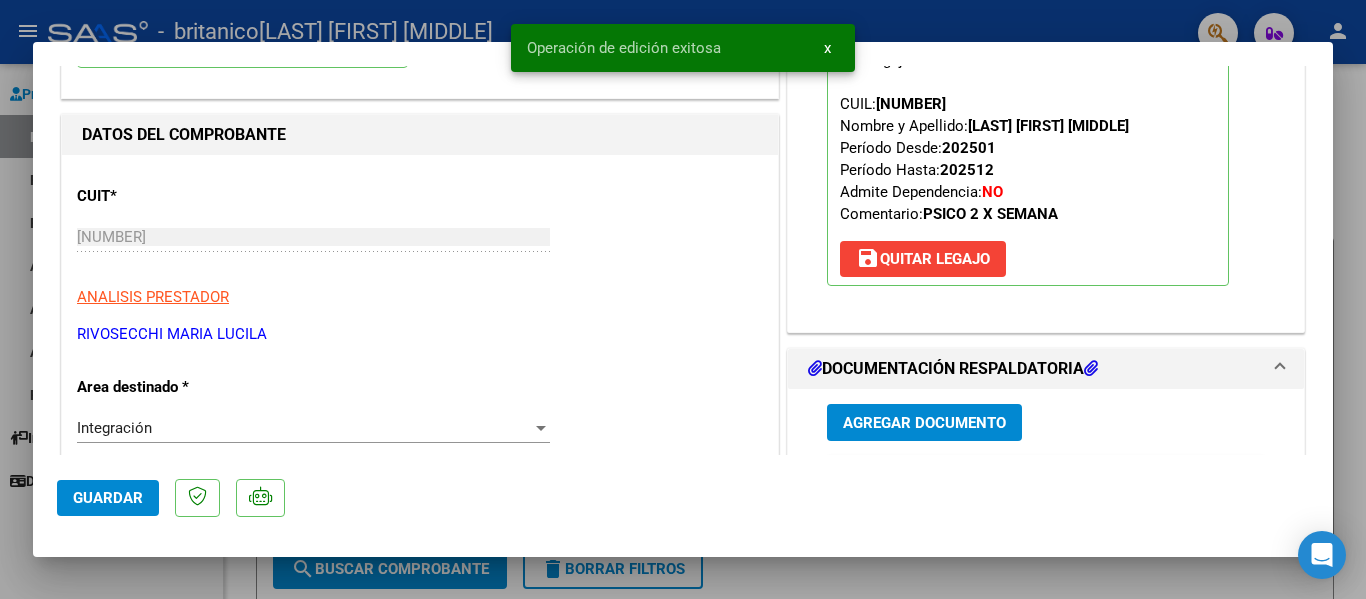 click at bounding box center (683, 299) 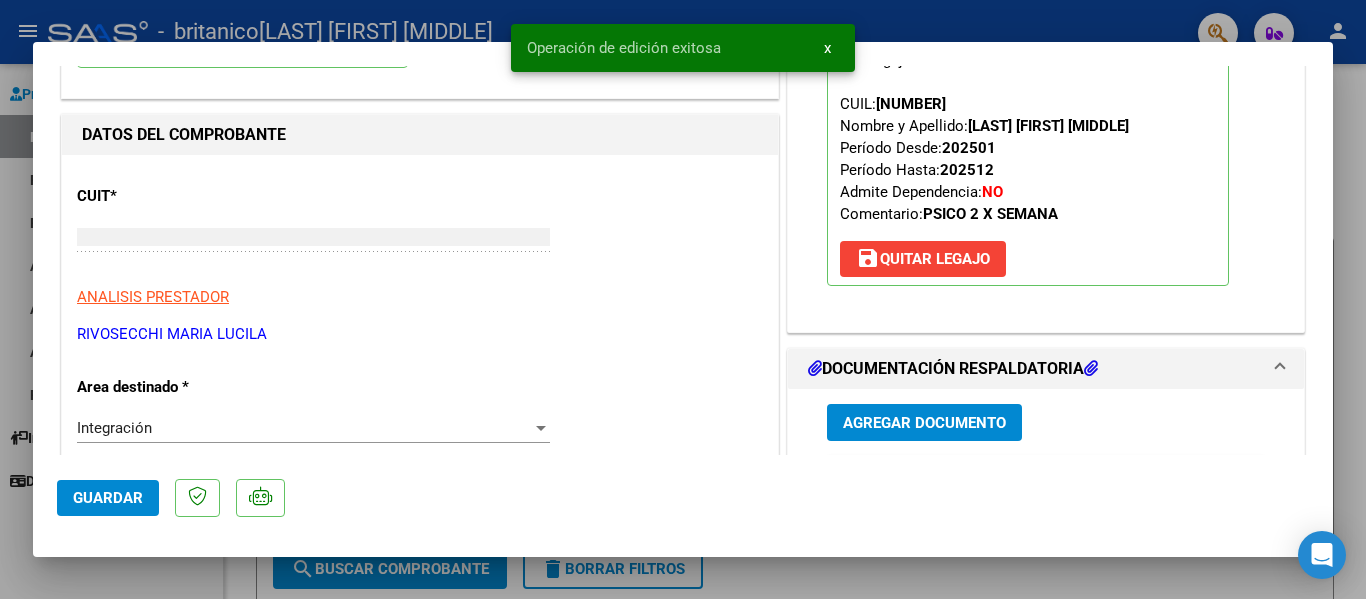 scroll, scrollTop: 212, scrollLeft: 0, axis: vertical 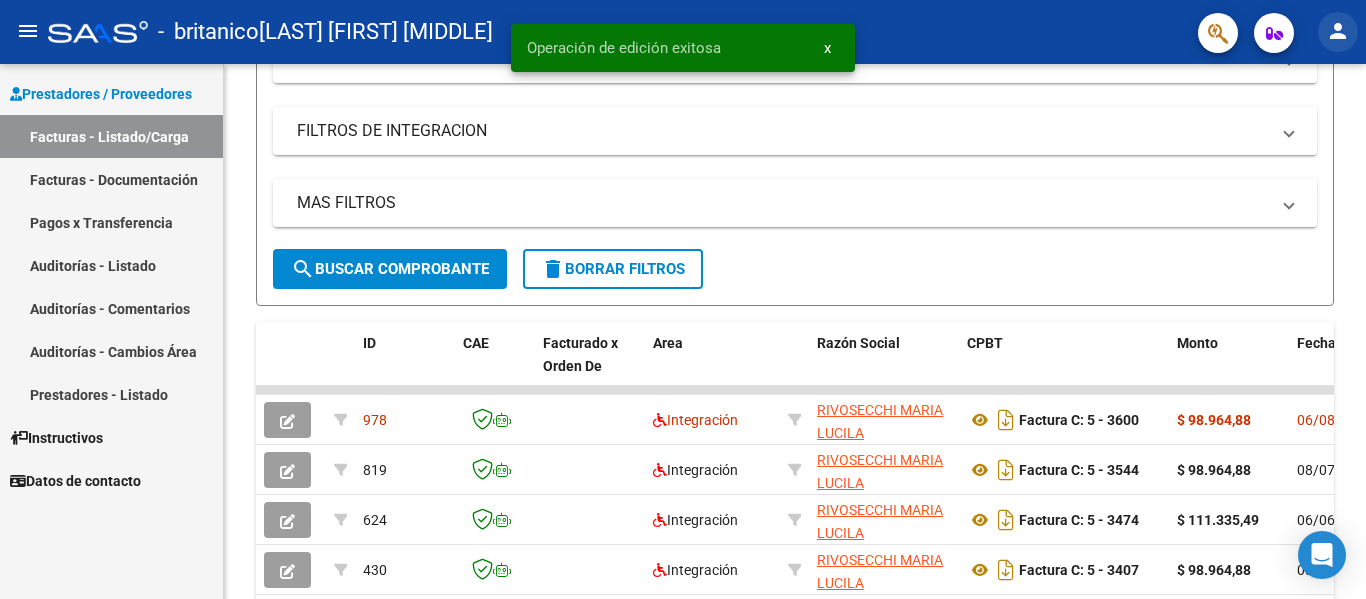 click on "person" 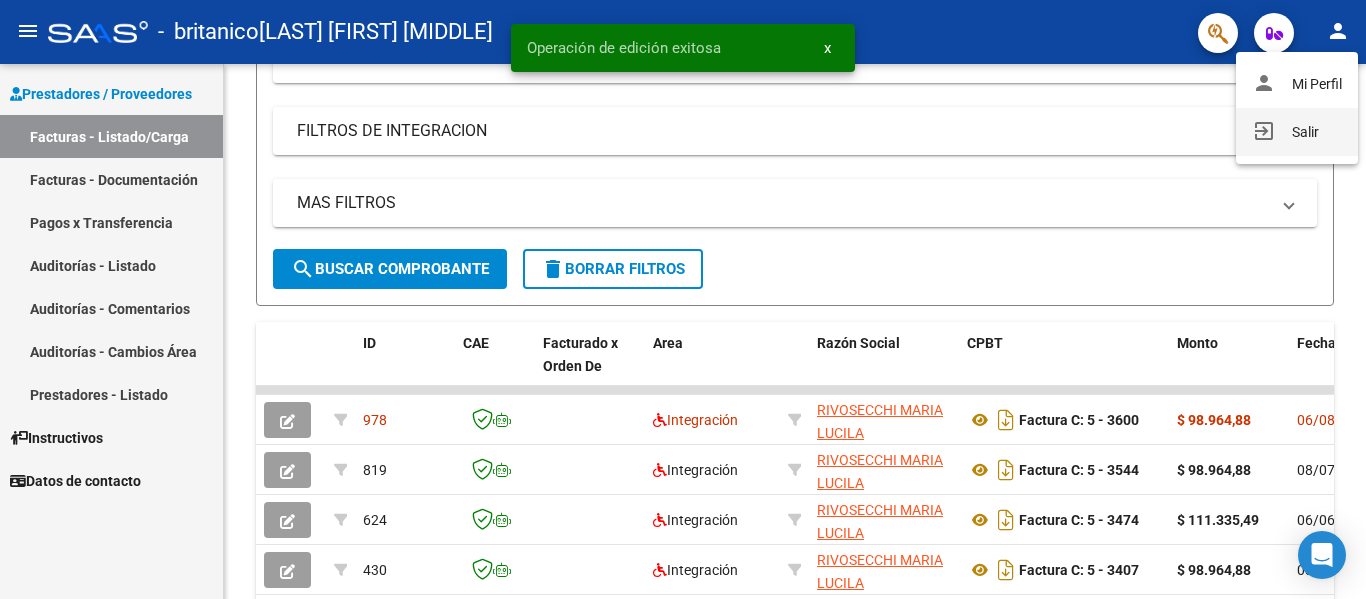 click on "exit_to_app  Salir" at bounding box center [1297, 132] 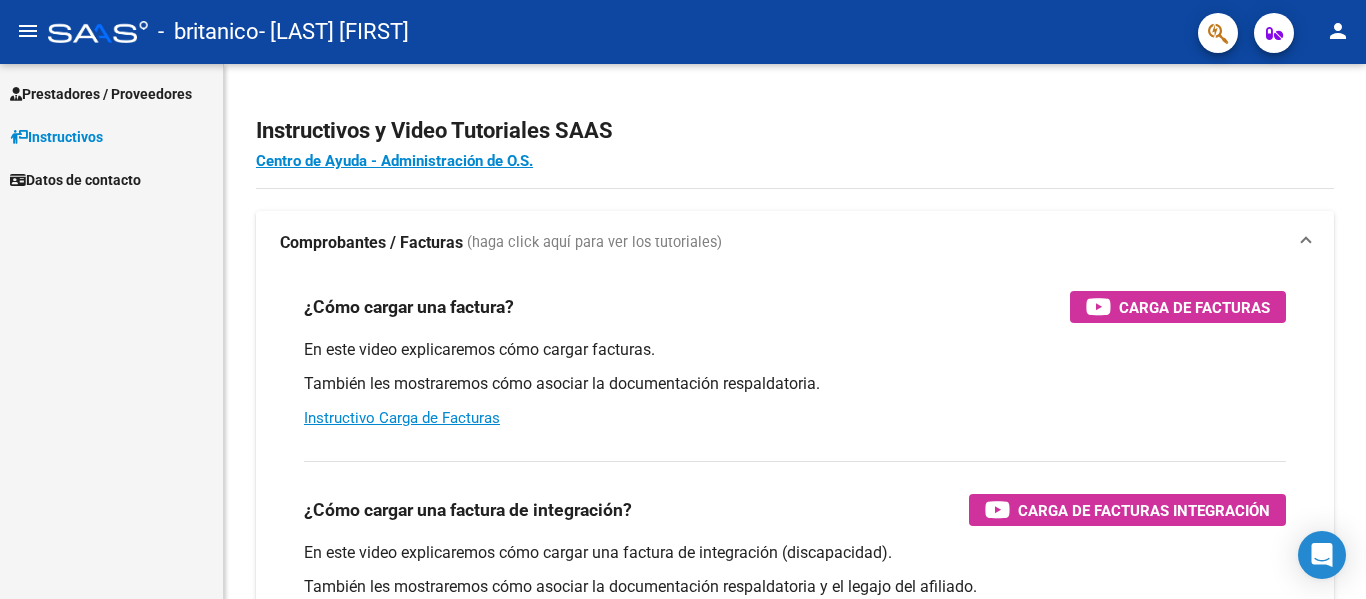 scroll, scrollTop: 0, scrollLeft: 0, axis: both 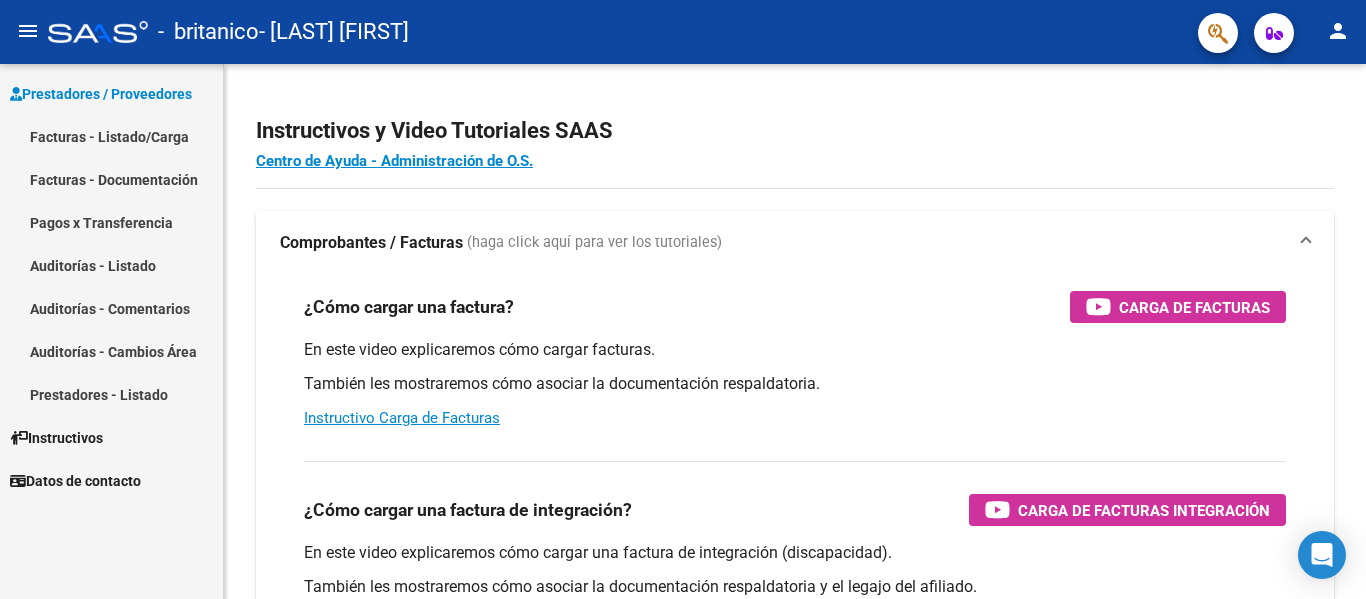 click on "Facturas - Listado/Carga" at bounding box center [111, 136] 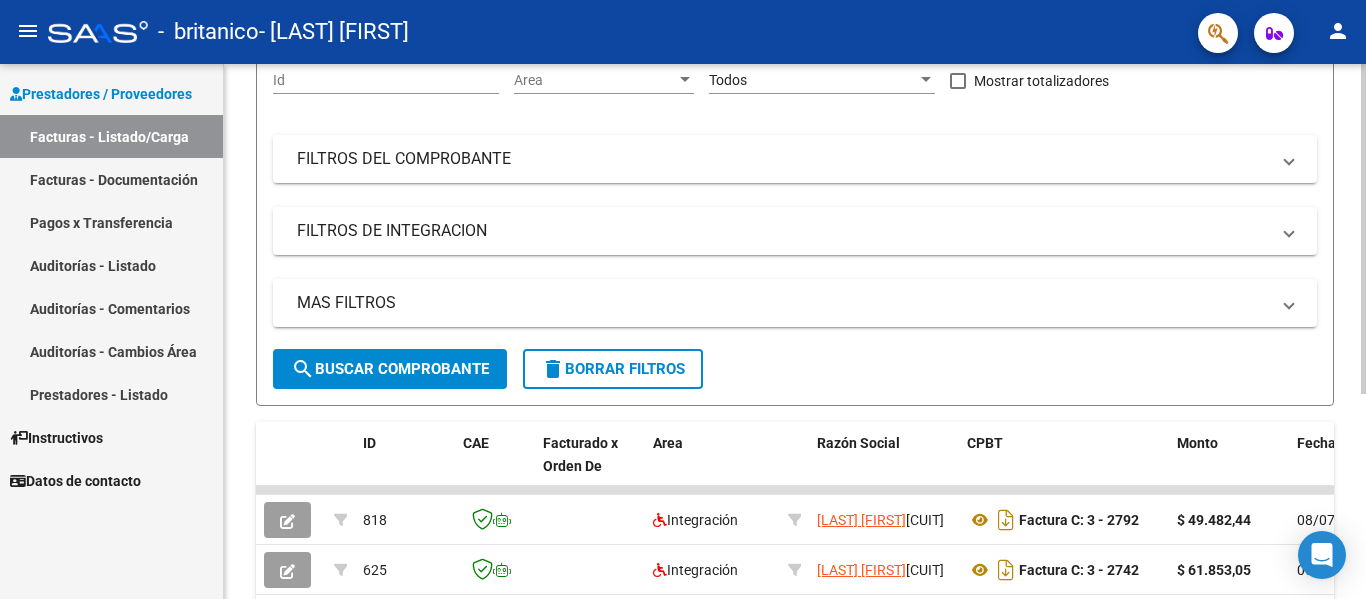 scroll, scrollTop: 300, scrollLeft: 0, axis: vertical 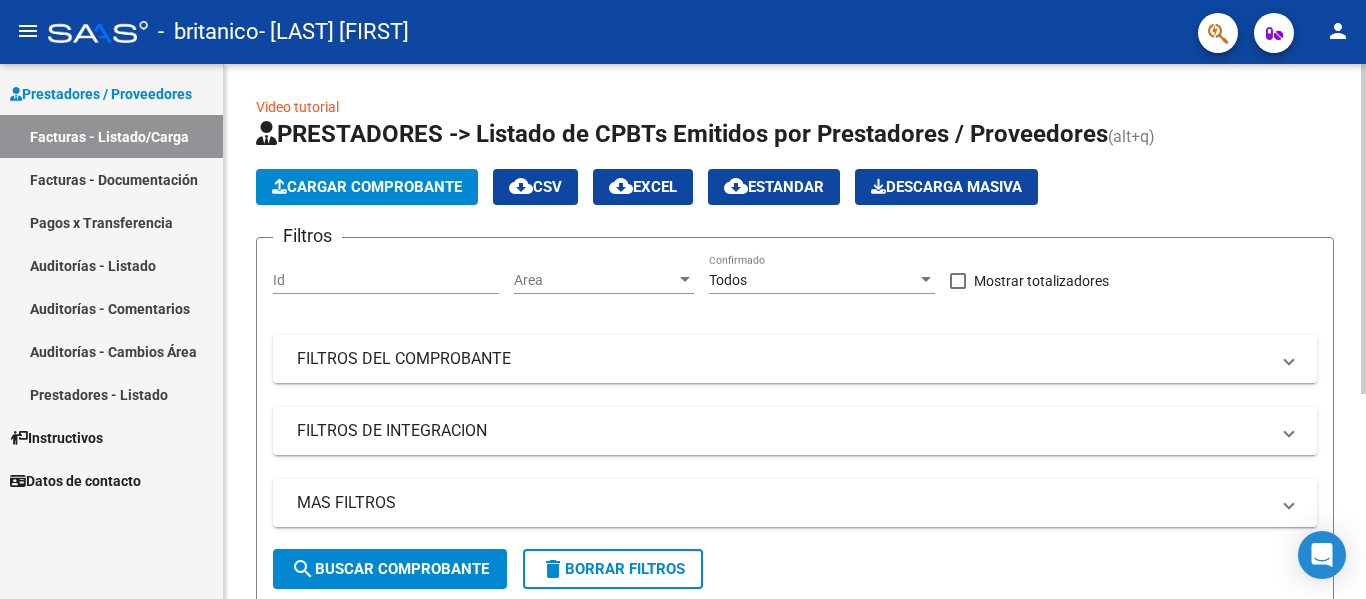 click on "Cargar Comprobante" 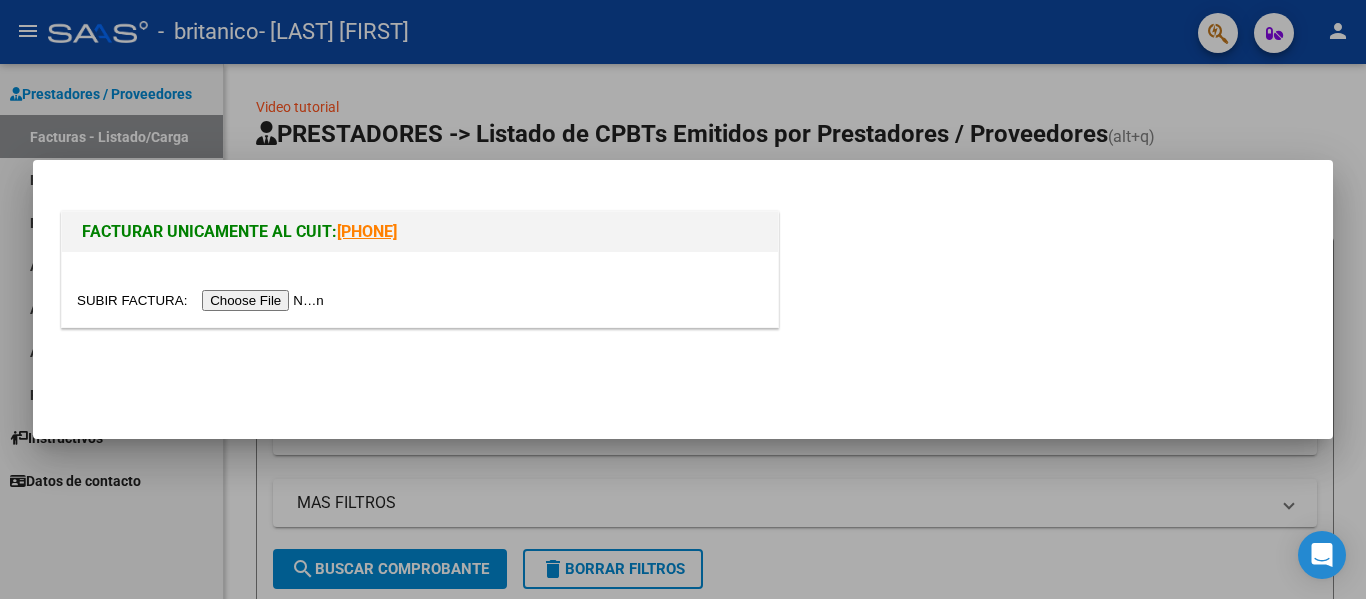 click at bounding box center (203, 300) 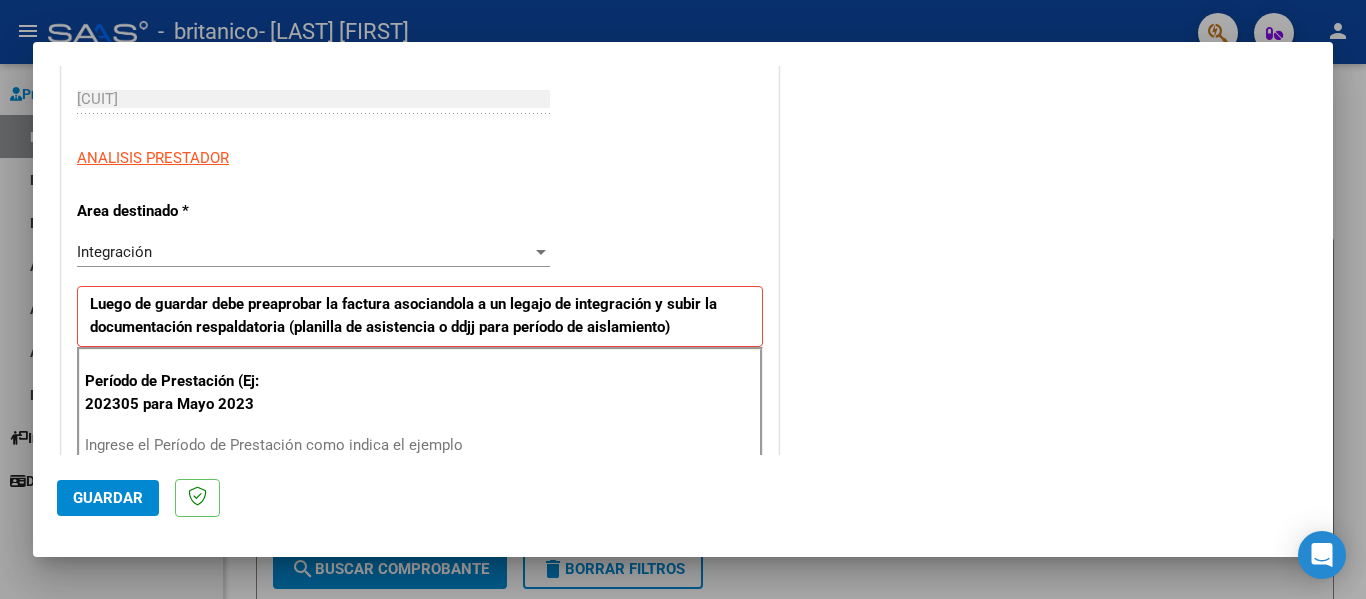 scroll, scrollTop: 400, scrollLeft: 0, axis: vertical 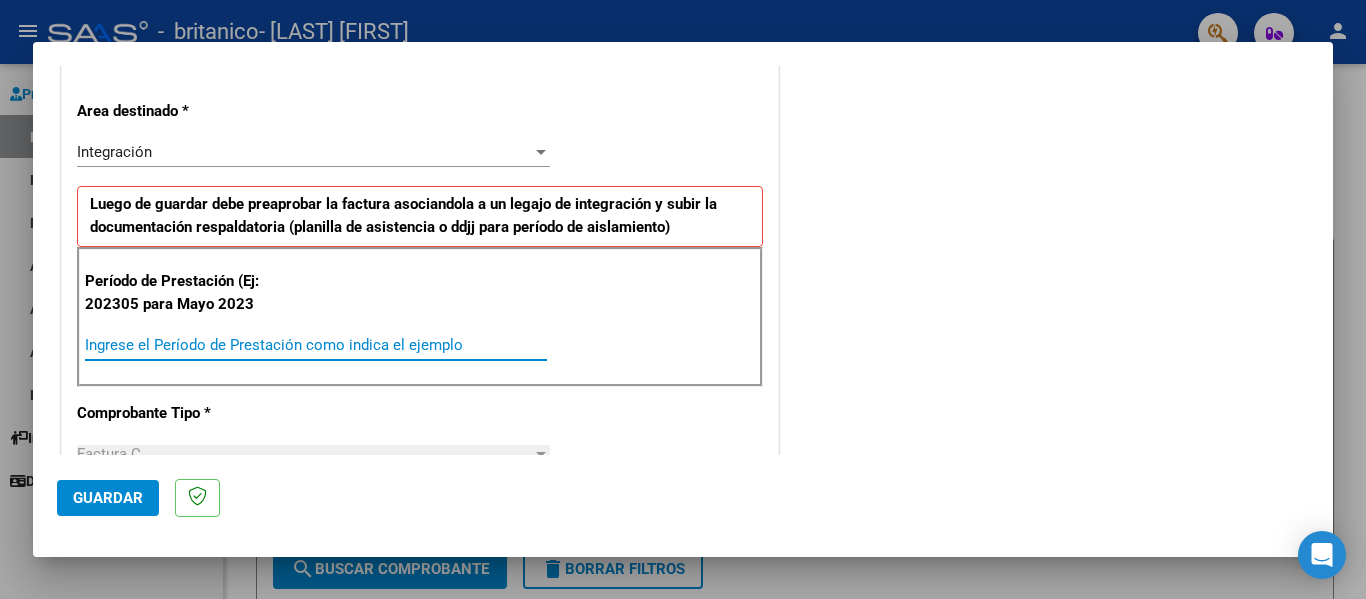 click on "Ingrese el Período de Prestación como indica el ejemplo" at bounding box center (316, 345) 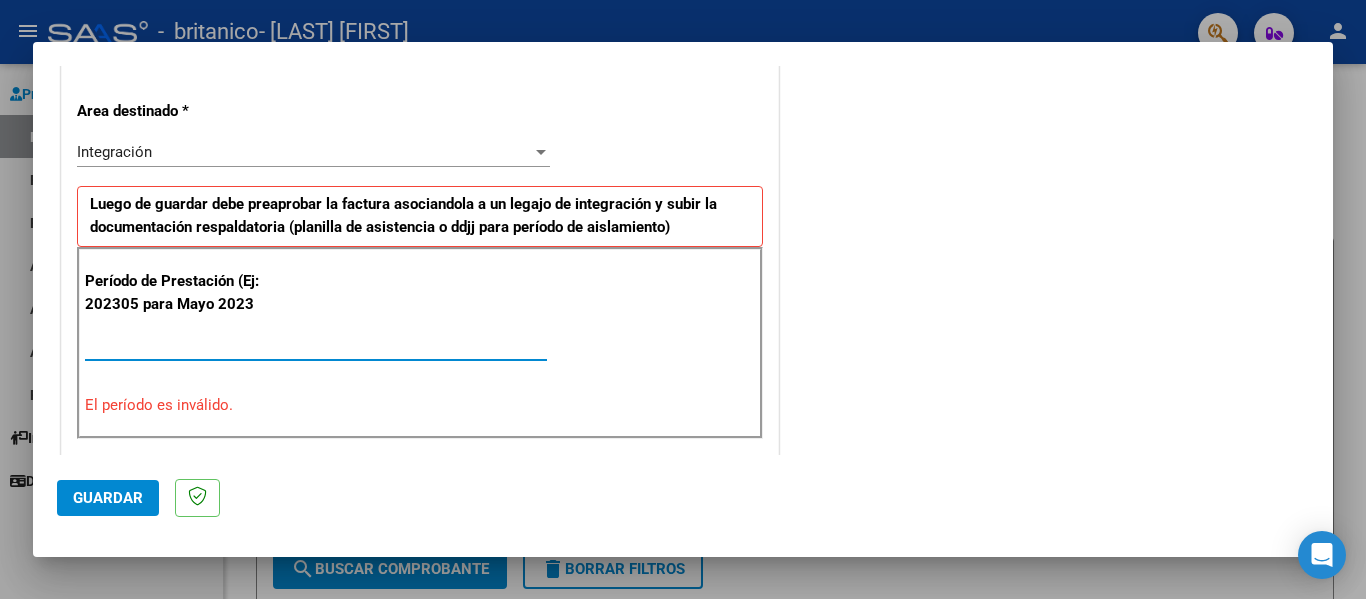 click on "[DATE]" at bounding box center [316, 345] 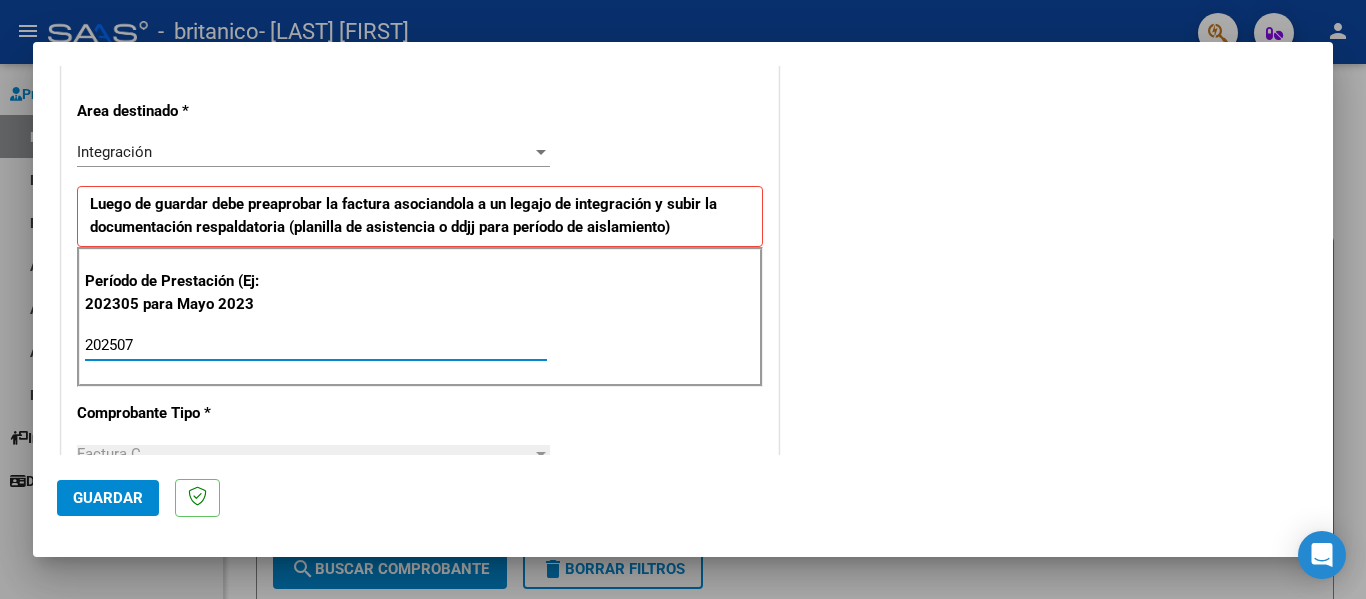 type on "202507" 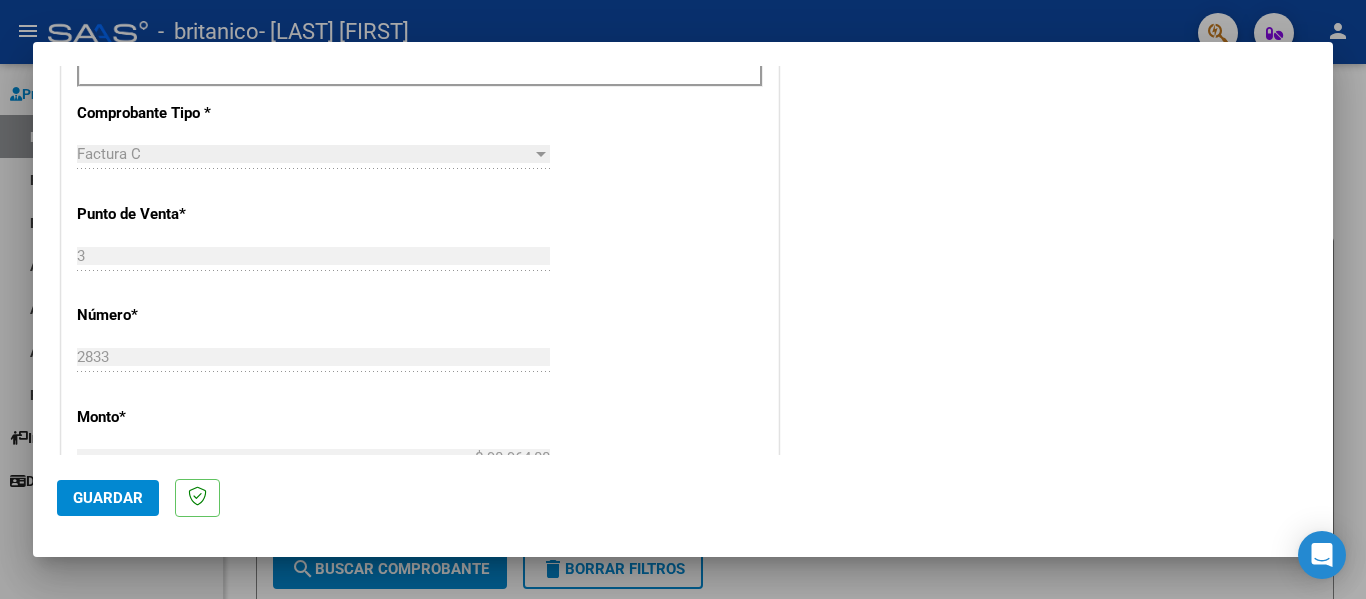scroll, scrollTop: 800, scrollLeft: 0, axis: vertical 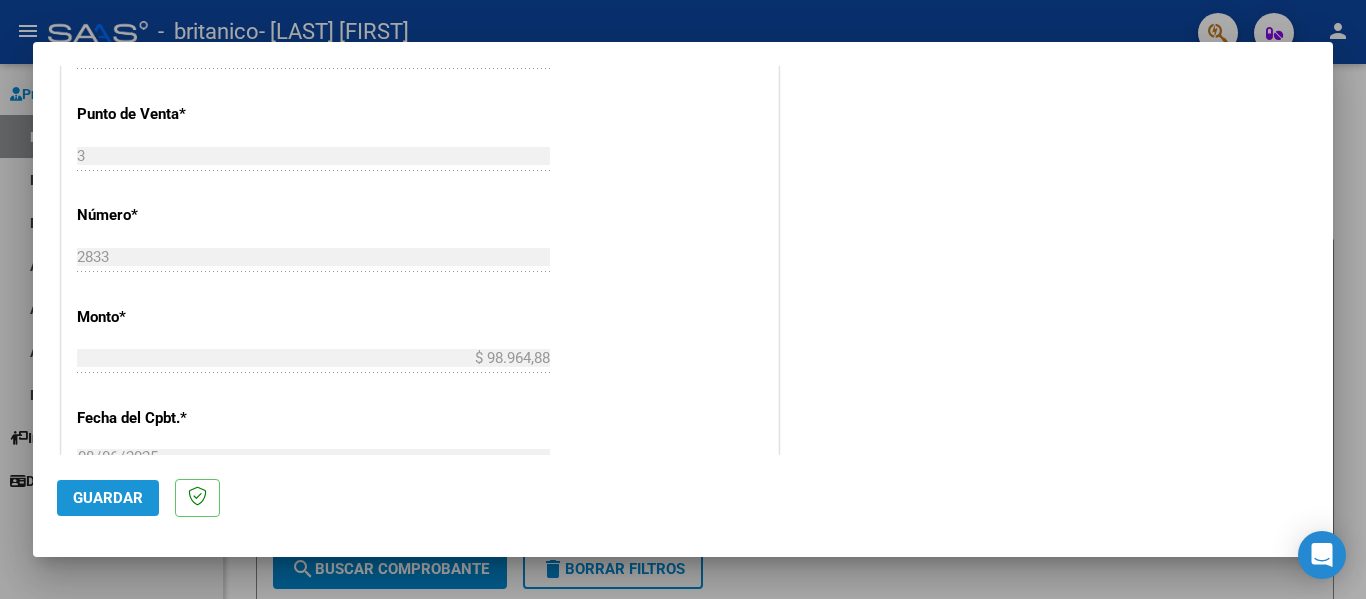 click on "Guardar" 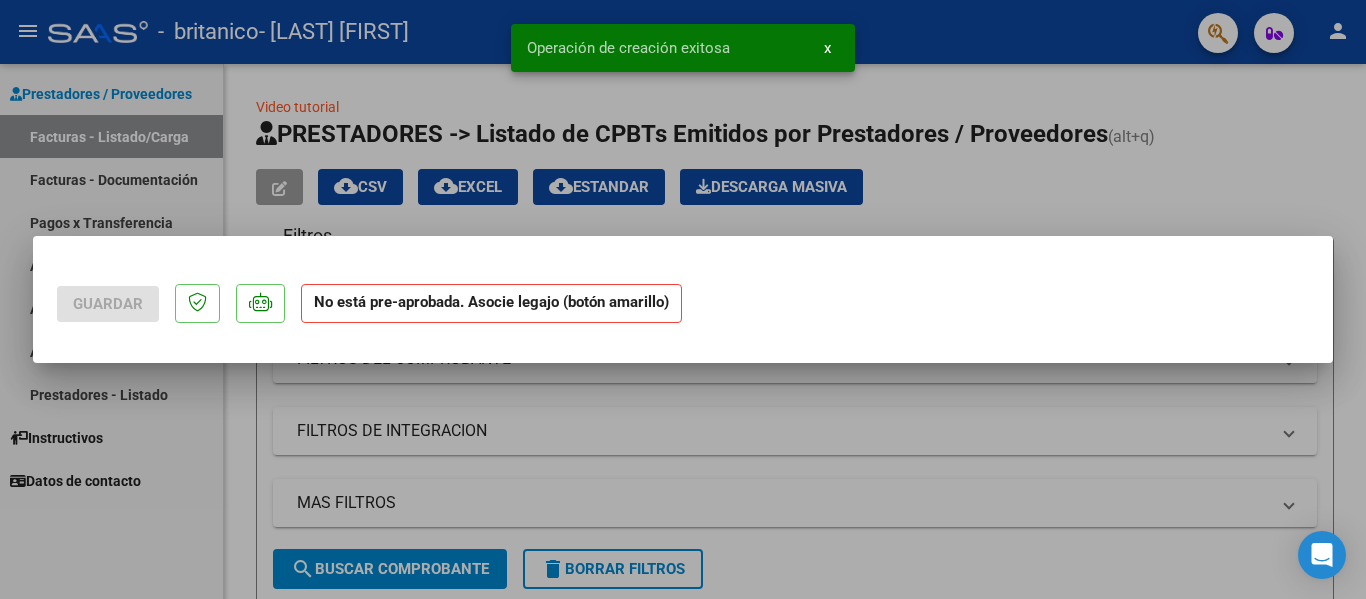 scroll, scrollTop: 0, scrollLeft: 0, axis: both 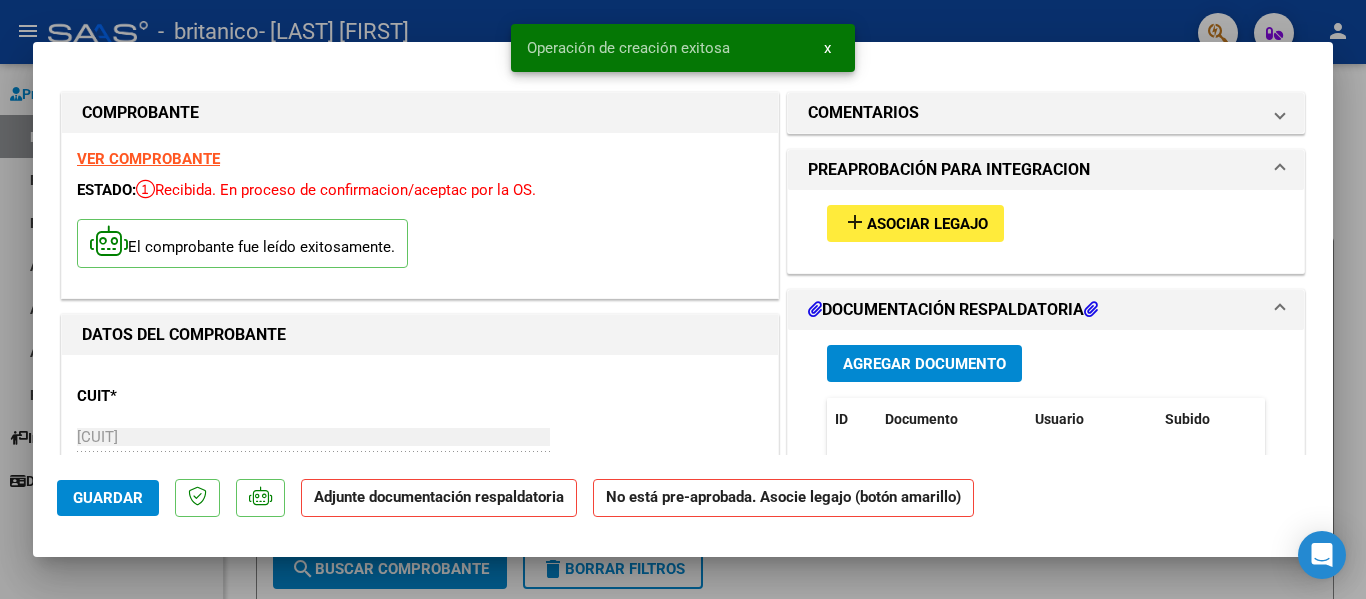 click on "Asociar Legajo" at bounding box center (927, 224) 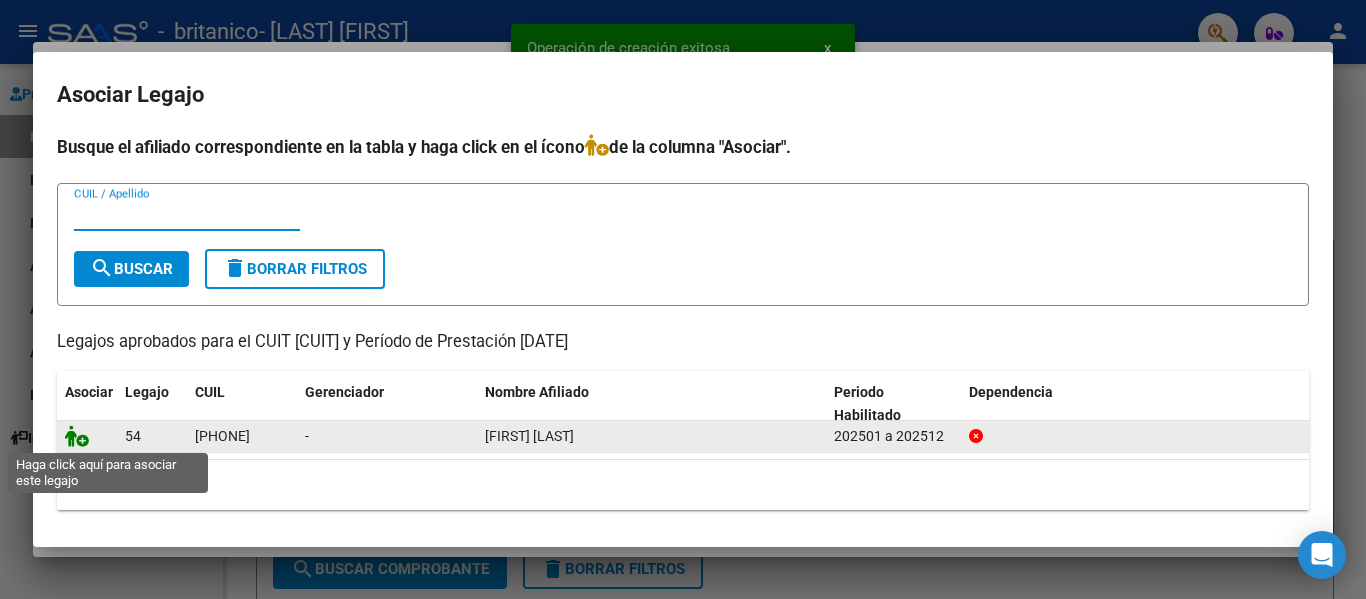 click 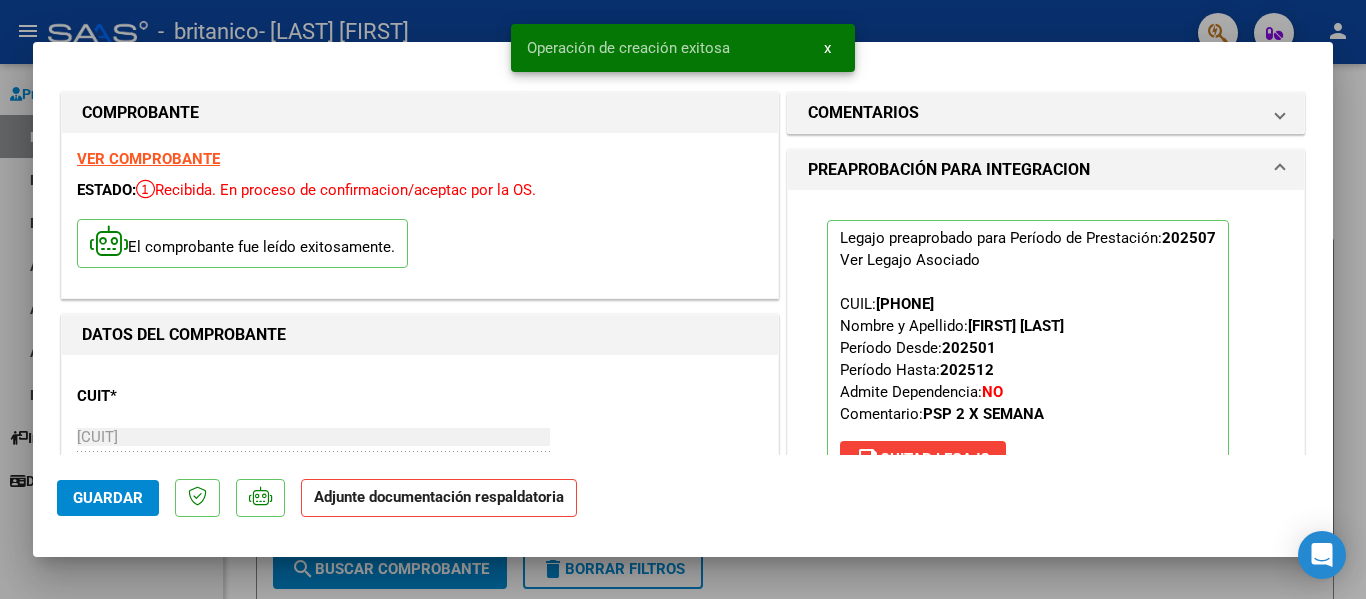scroll, scrollTop: 300, scrollLeft: 0, axis: vertical 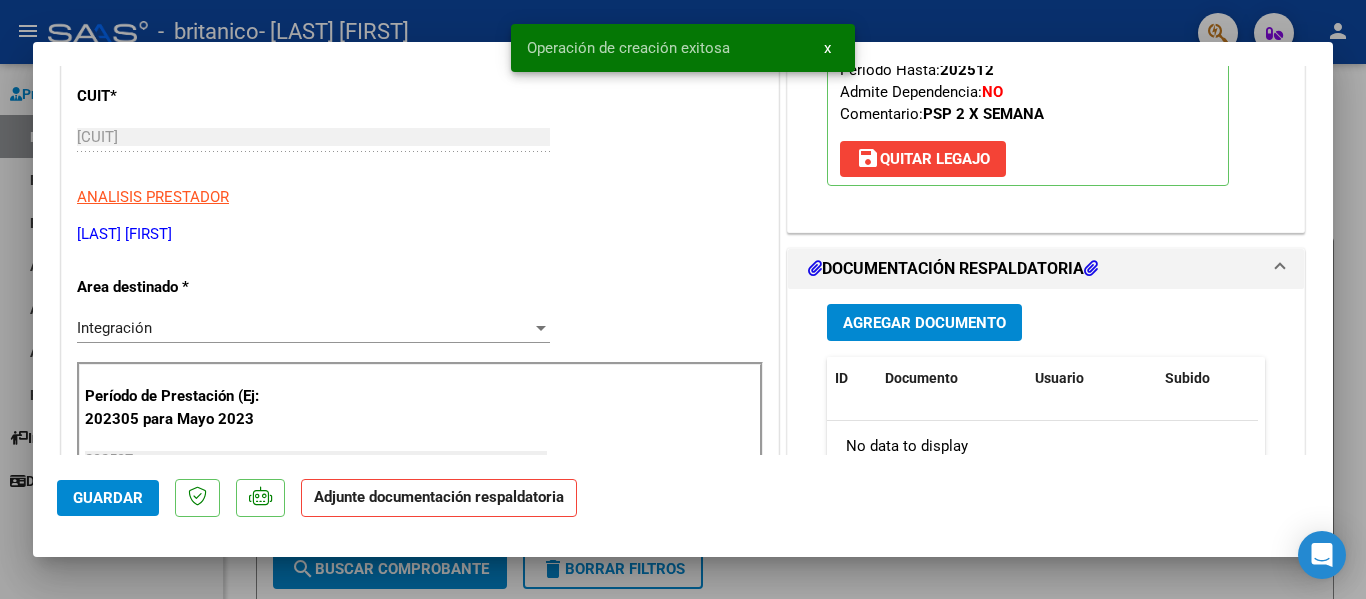 click on "Agregar Documento" at bounding box center [924, 323] 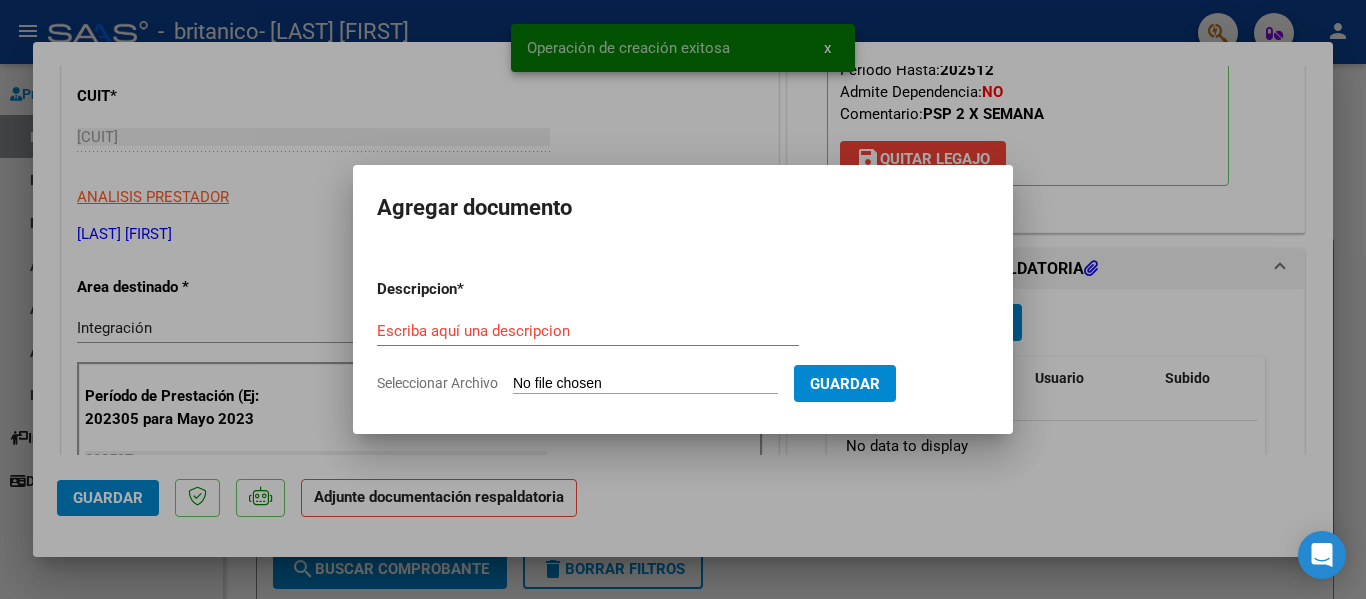 click on "Seleccionar Archivo" at bounding box center [645, 384] 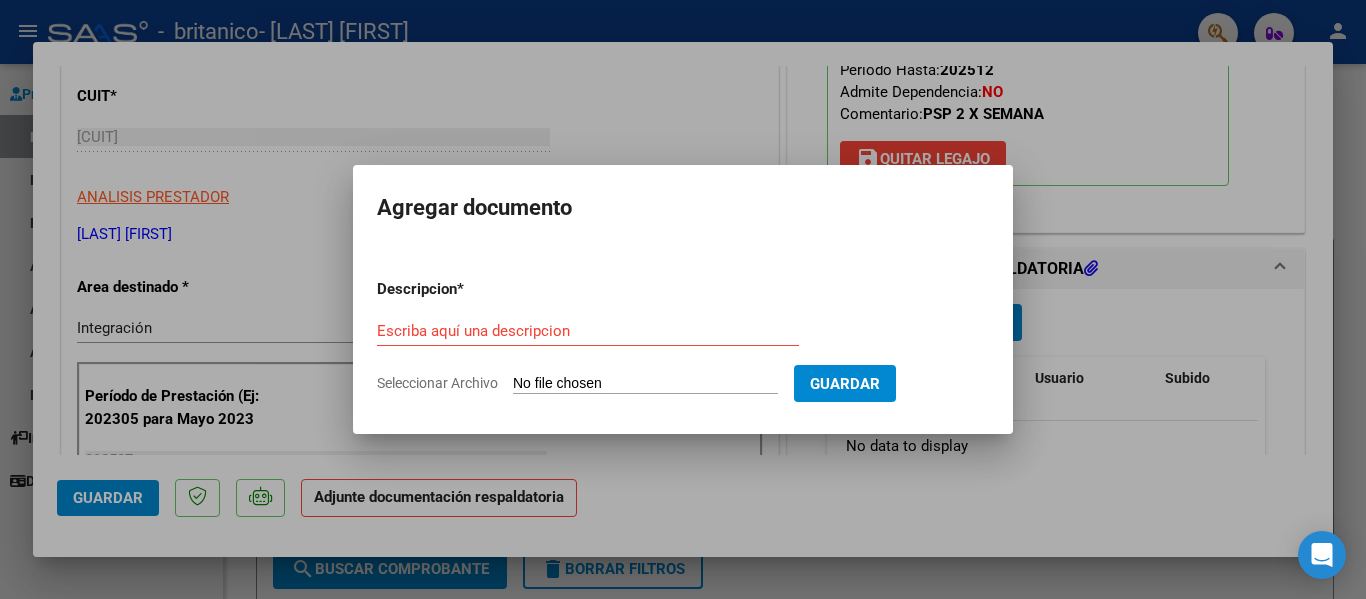 type on "C:\fakepath\Planilla JULIO Psicopedagogía - [LAST].pdf" 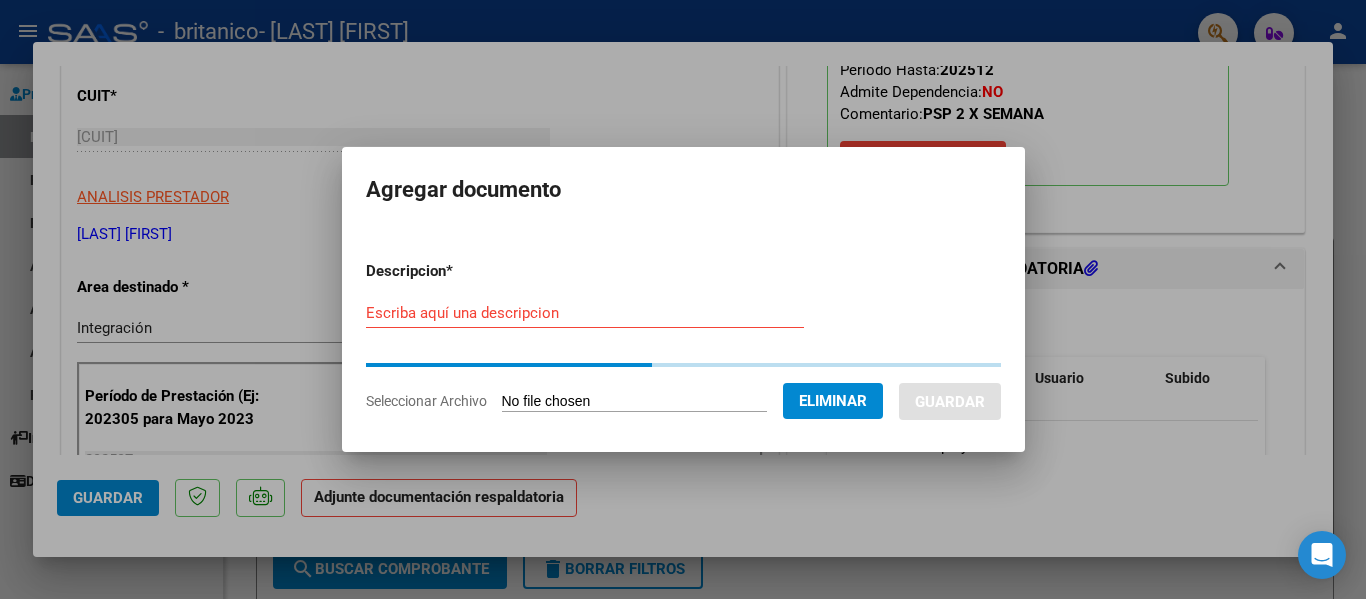 click on "Escriba aquí una descripcion" at bounding box center (585, 313) 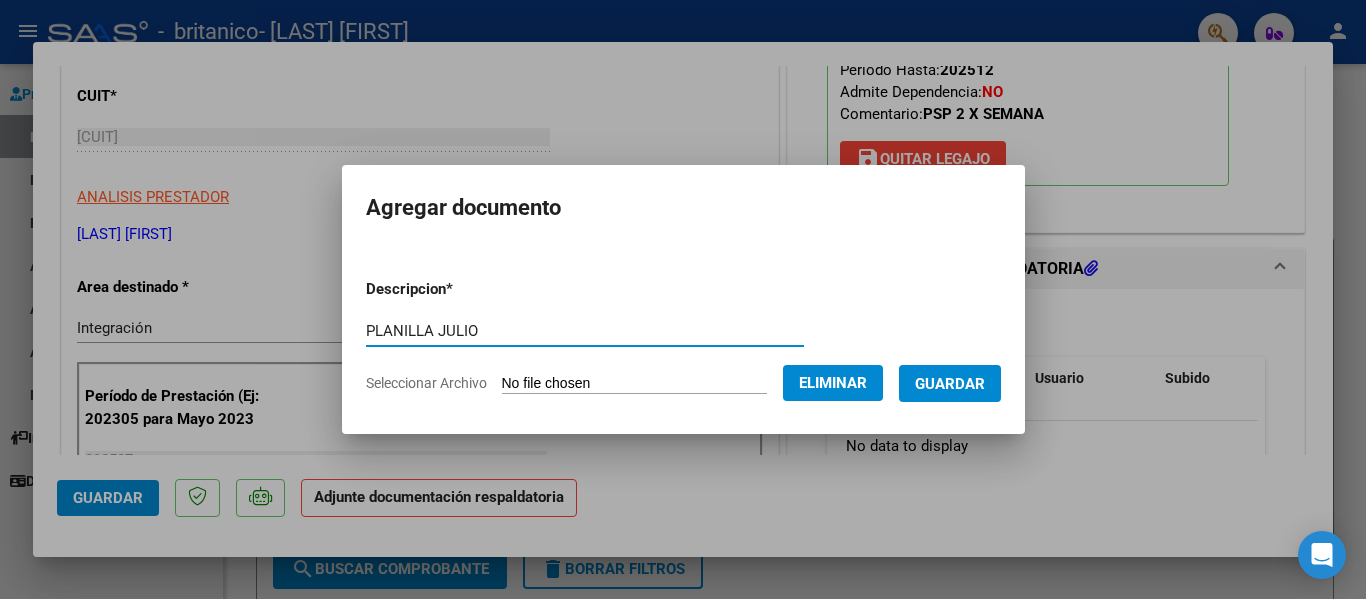 type on "PLANILLA JULIO" 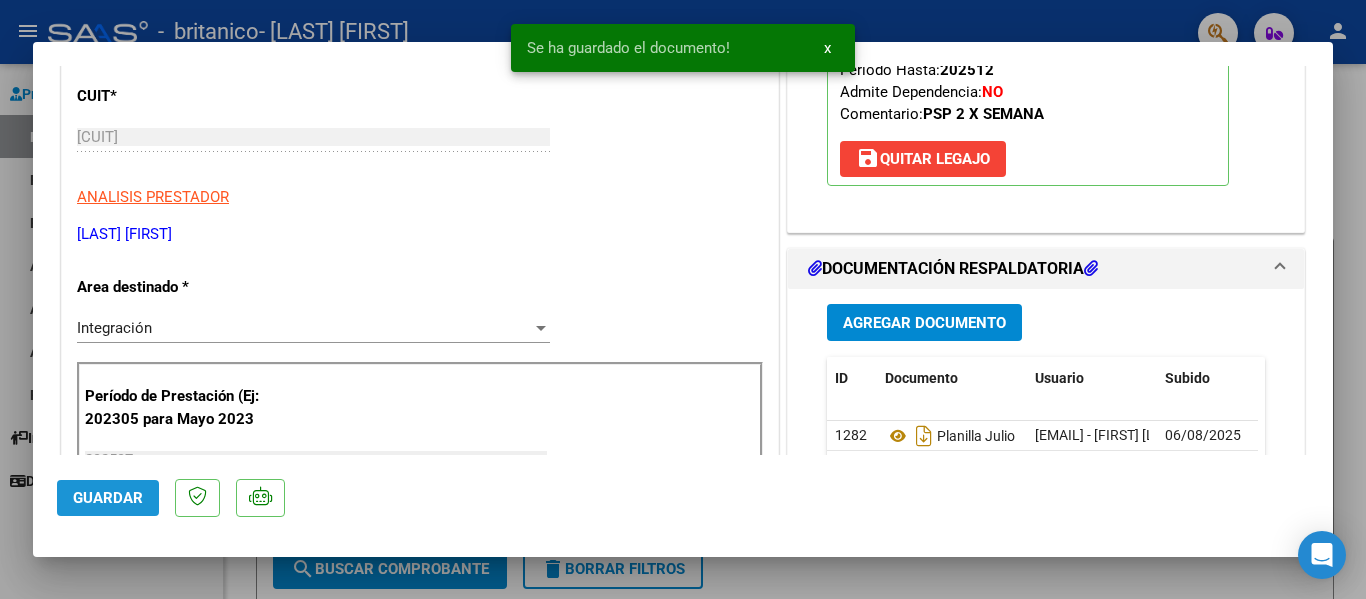click on "Guardar" 